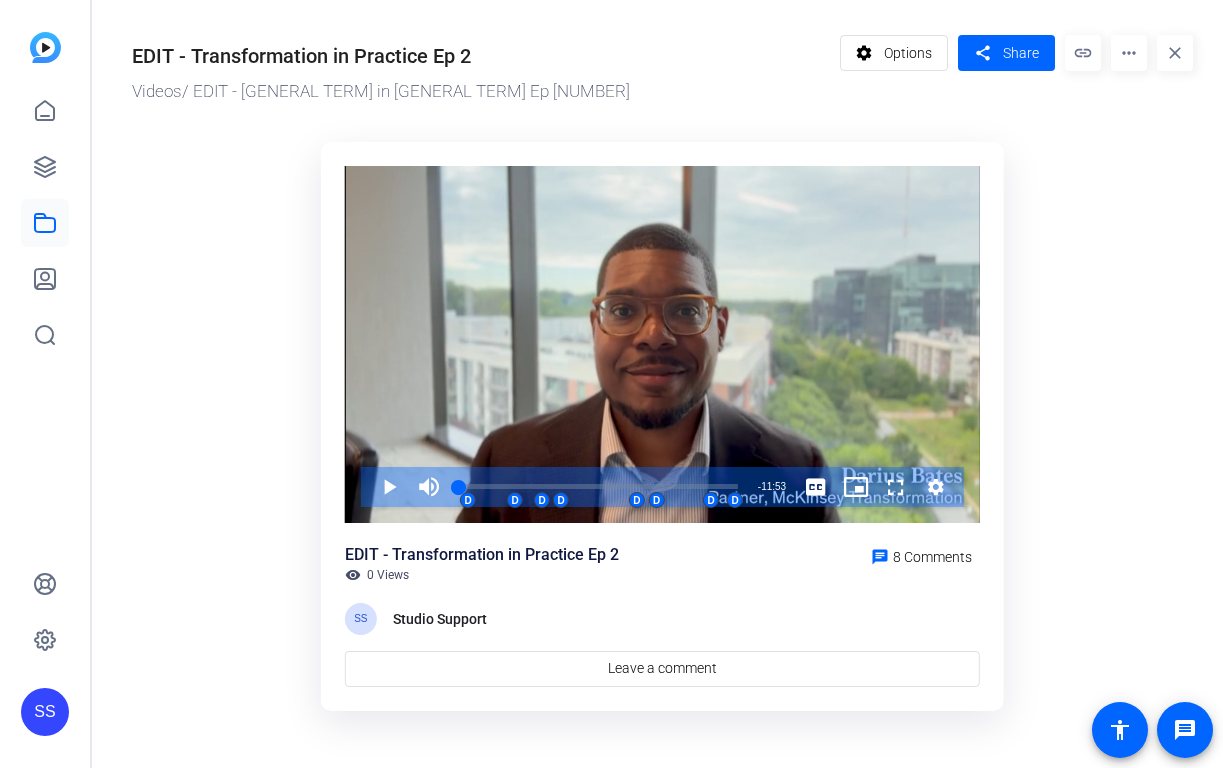 scroll, scrollTop: 0, scrollLeft: 0, axis: both 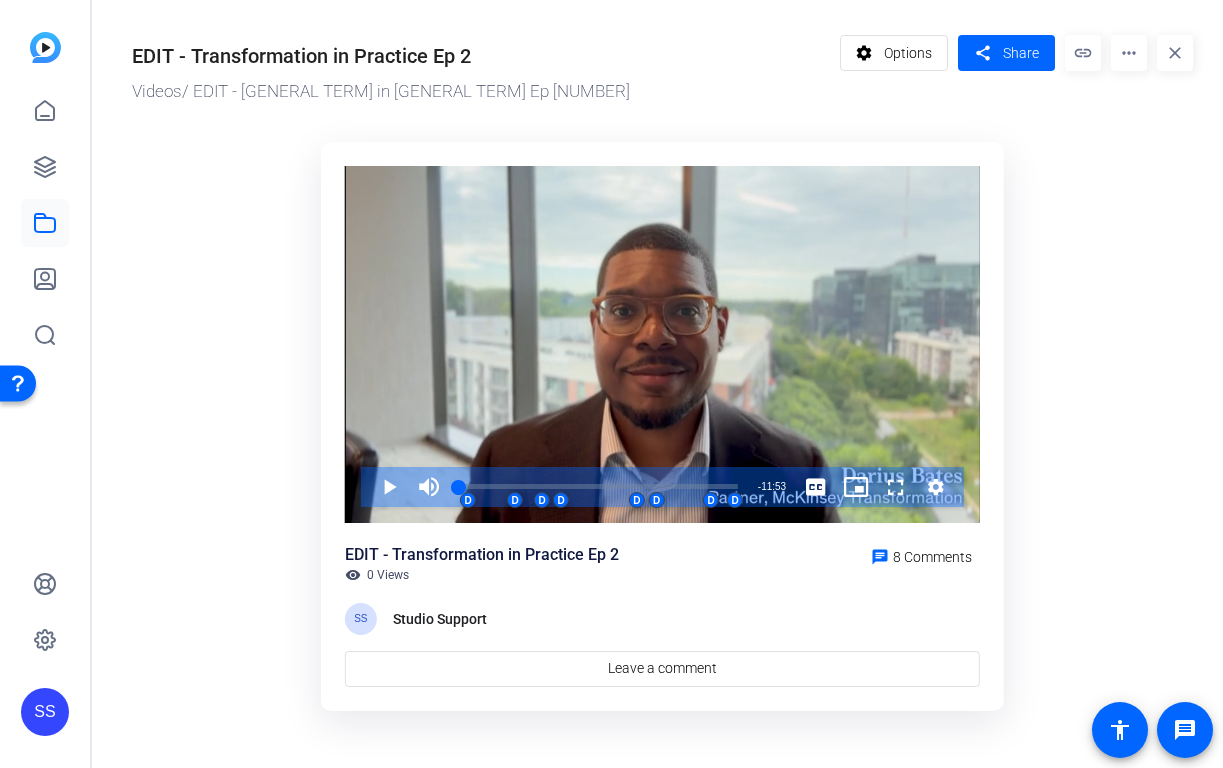 click on "SS" 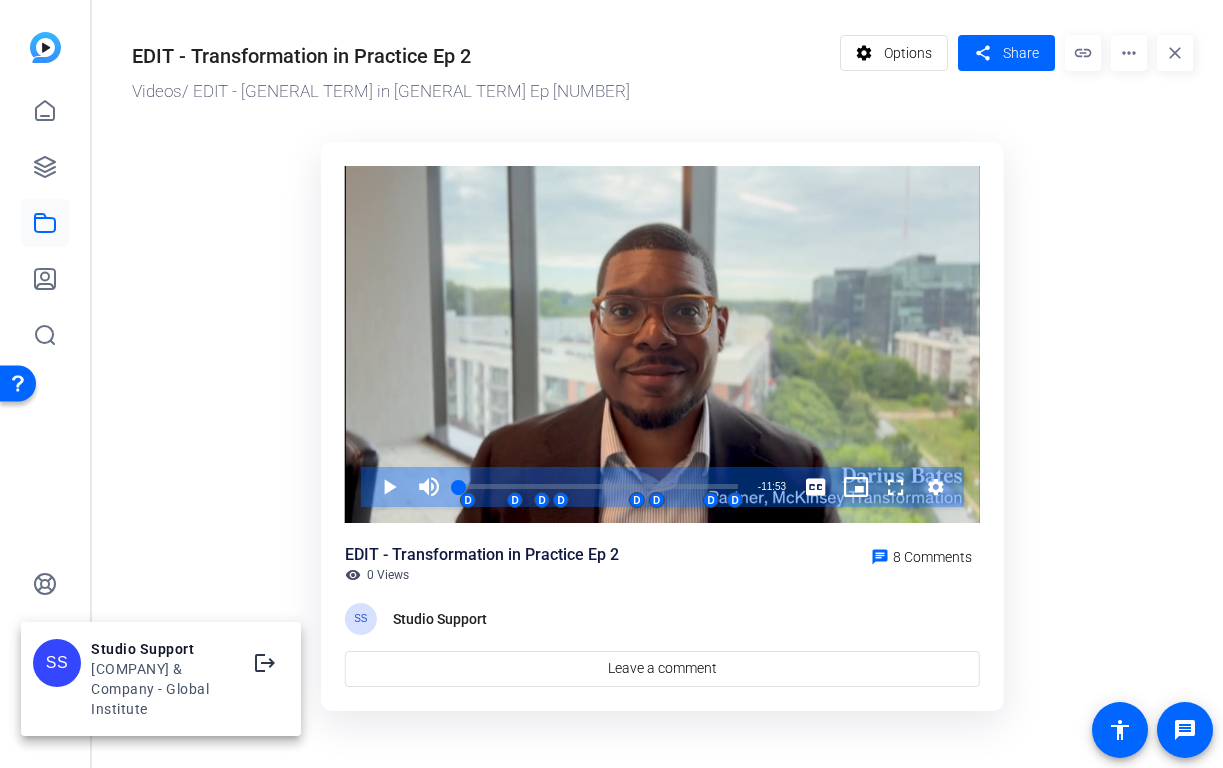 click at bounding box center (611, 384) 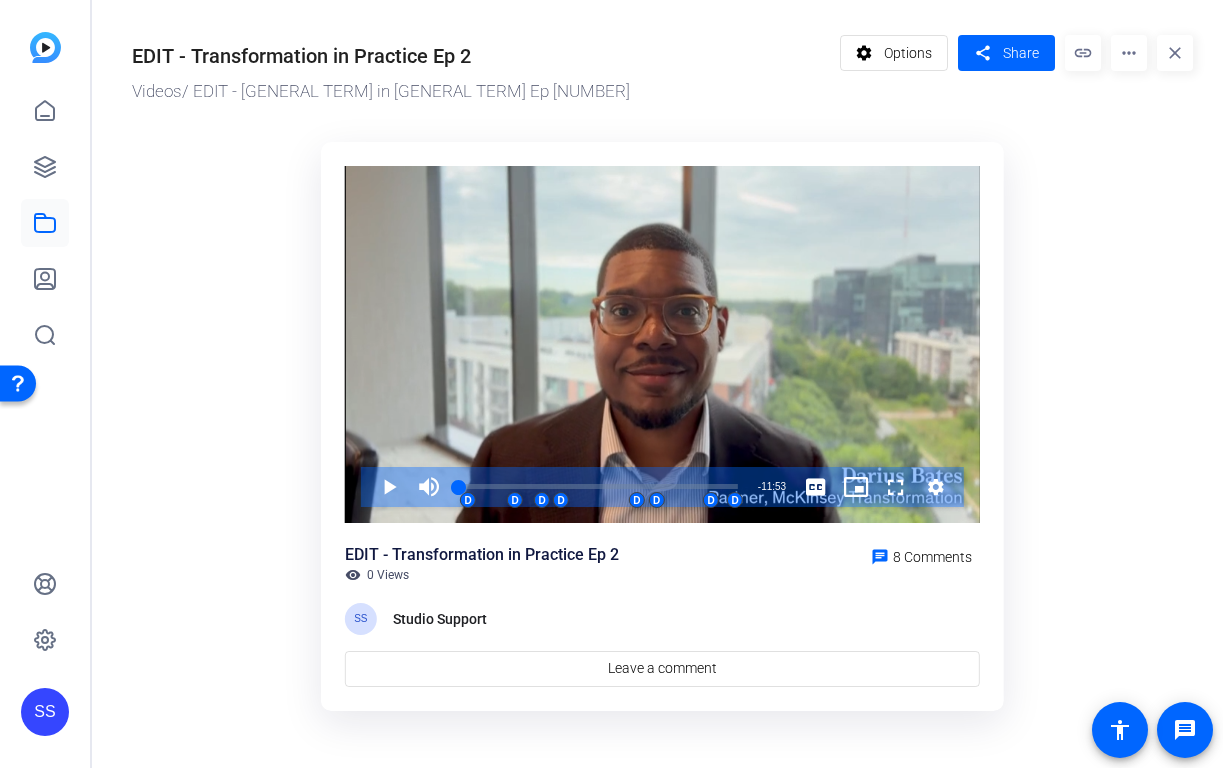 click on "SS" 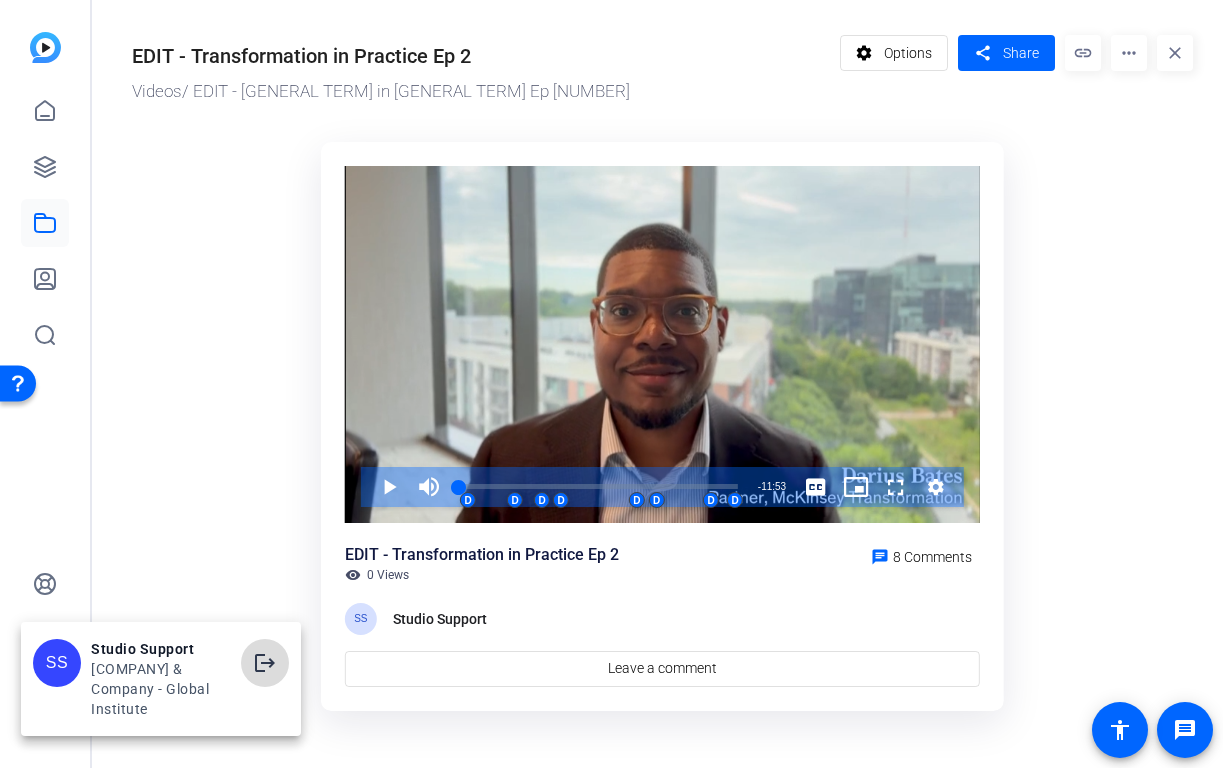 click at bounding box center (265, 663) 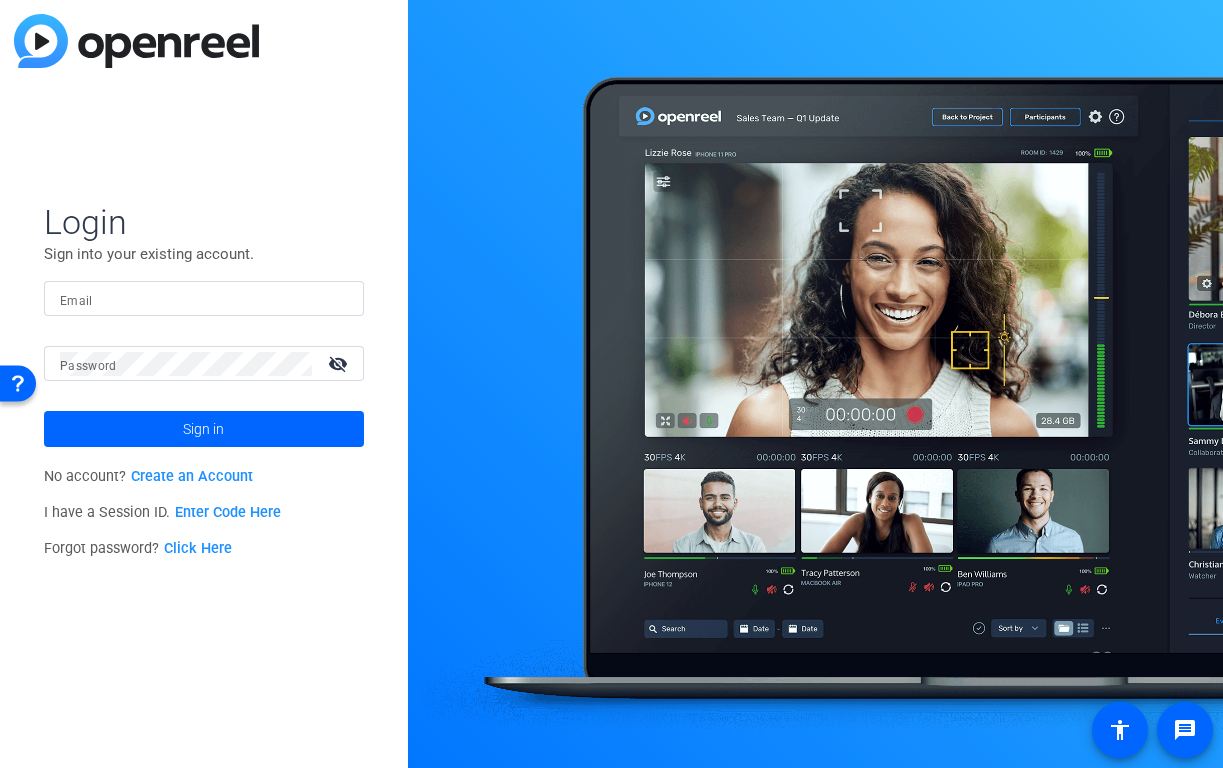 click on "Email" at bounding box center (204, 299) 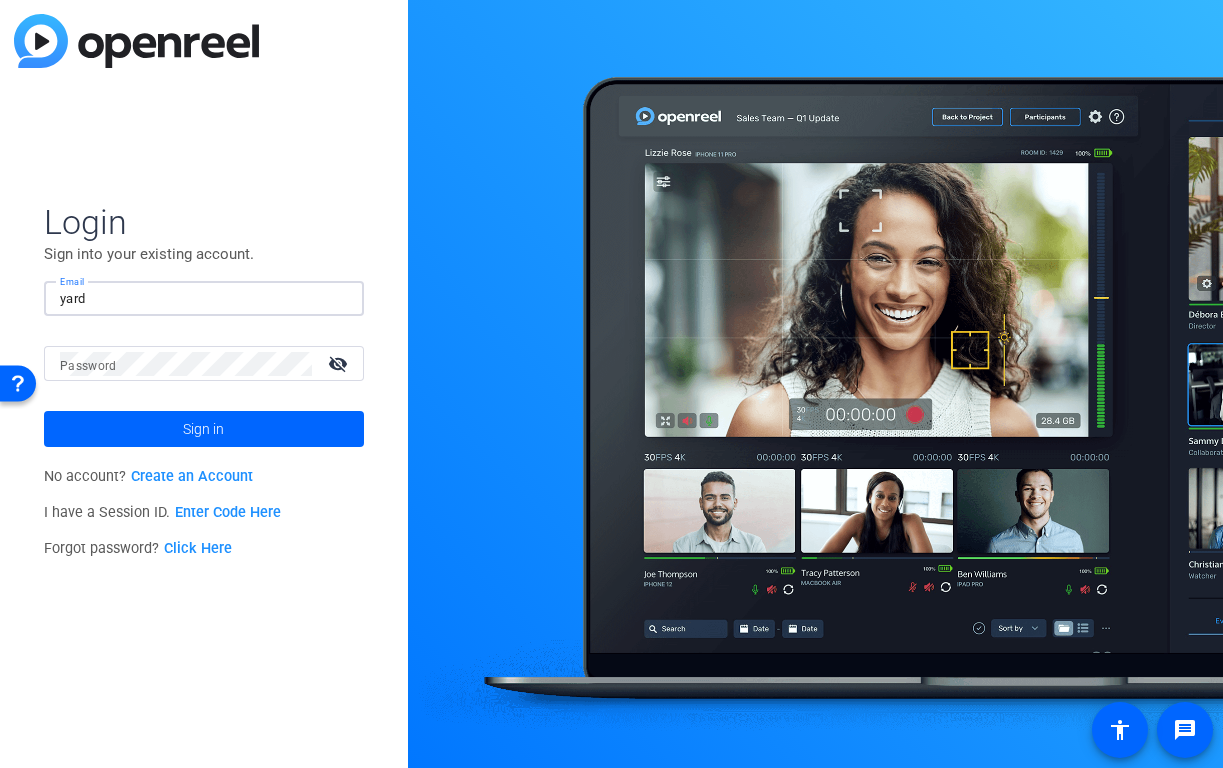 type on "yardi" 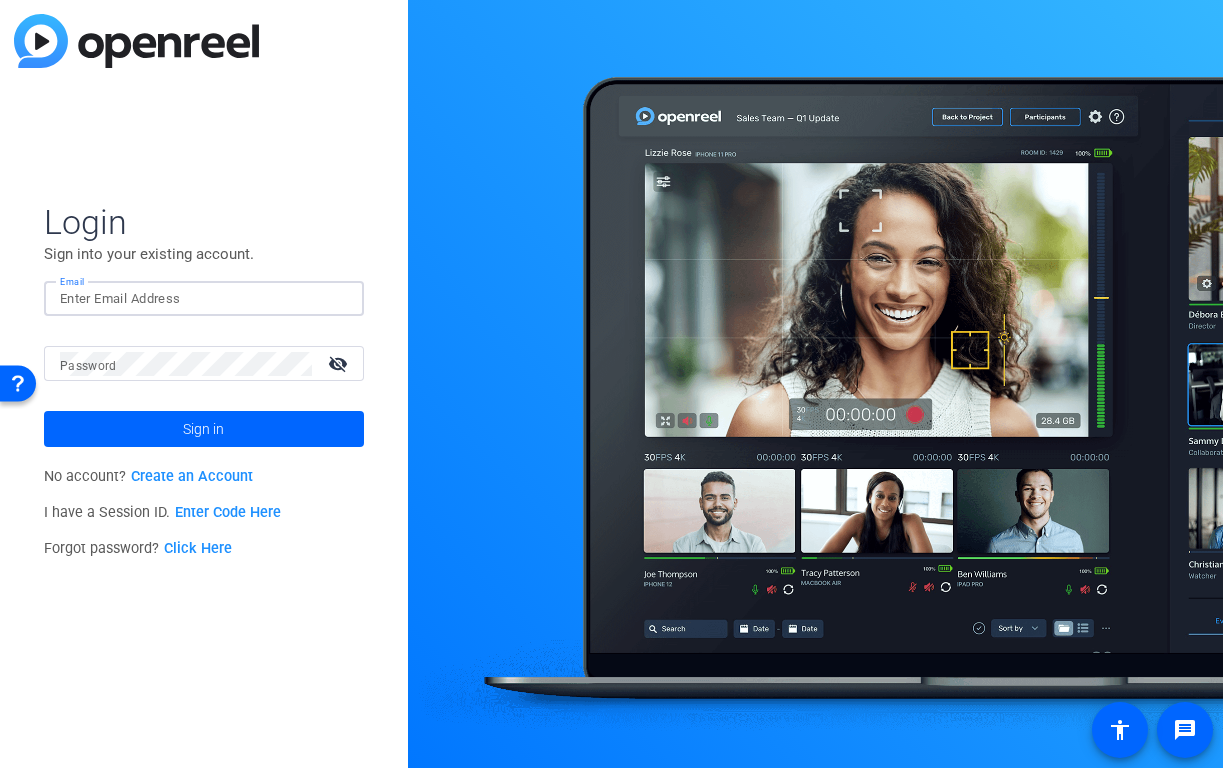 click 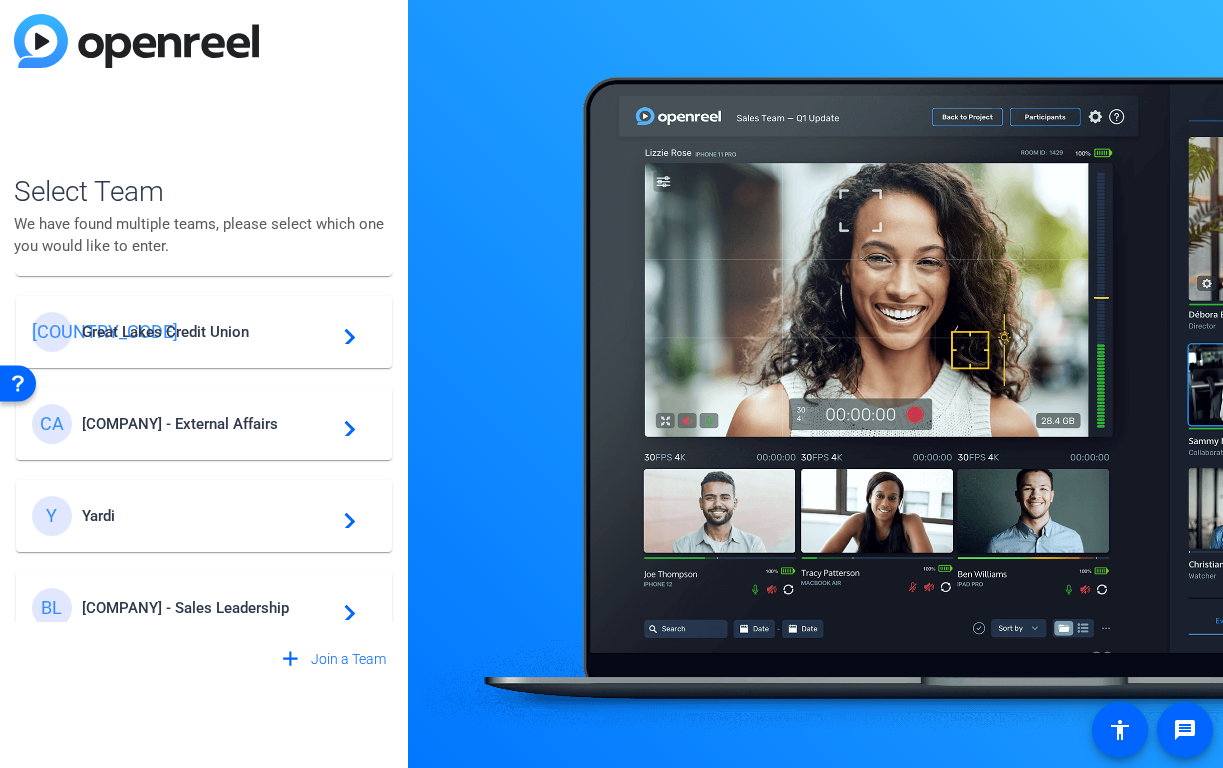 scroll, scrollTop: 184, scrollLeft: 0, axis: vertical 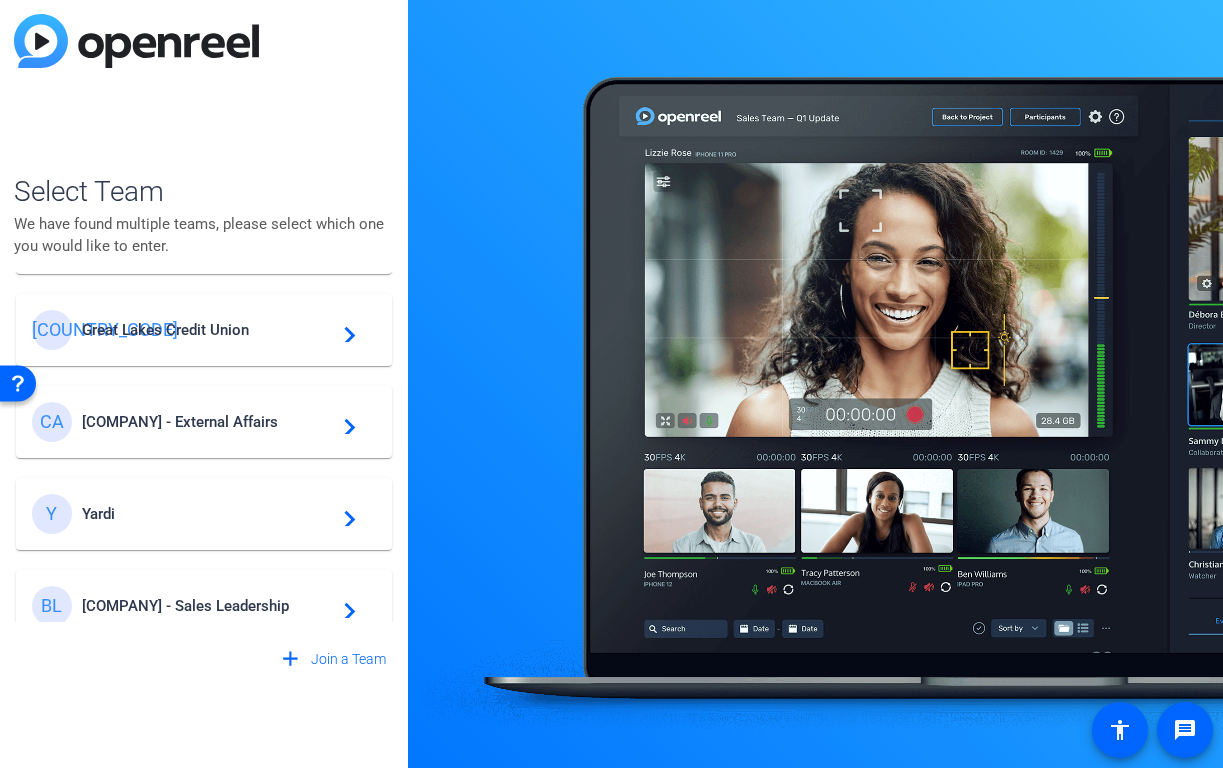 click on "Yardi" 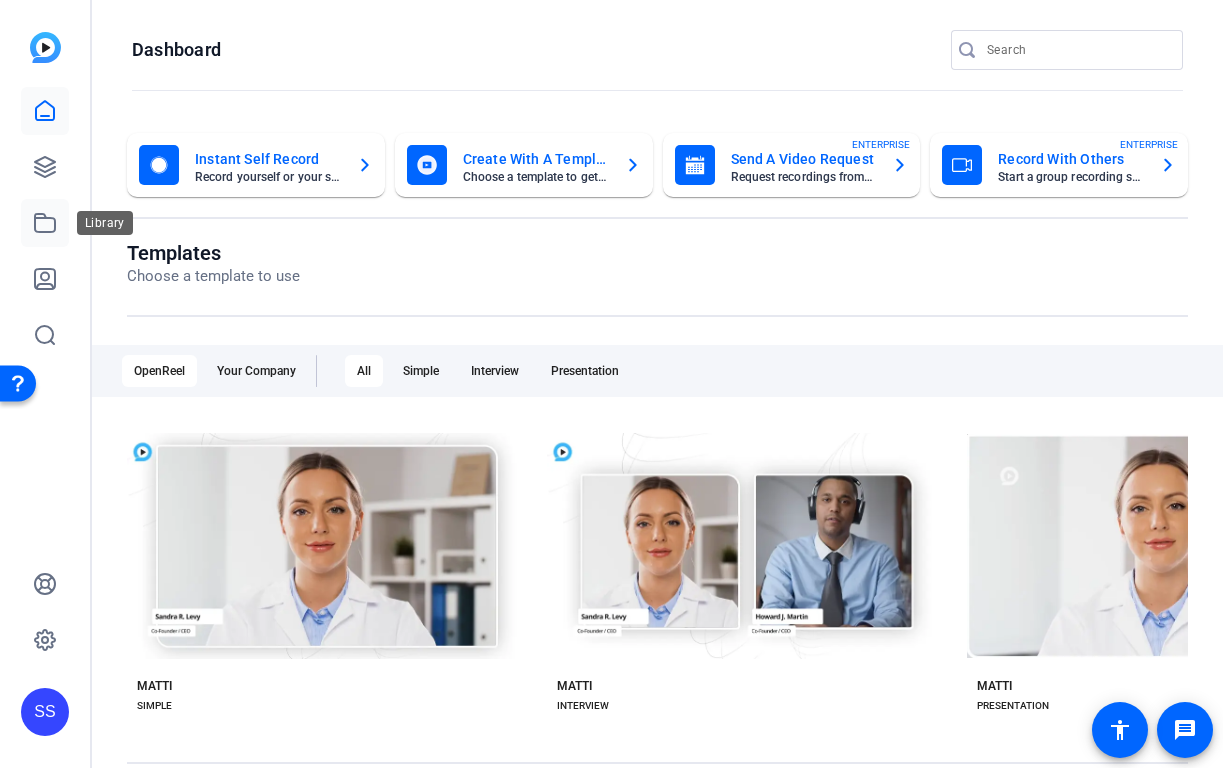 click 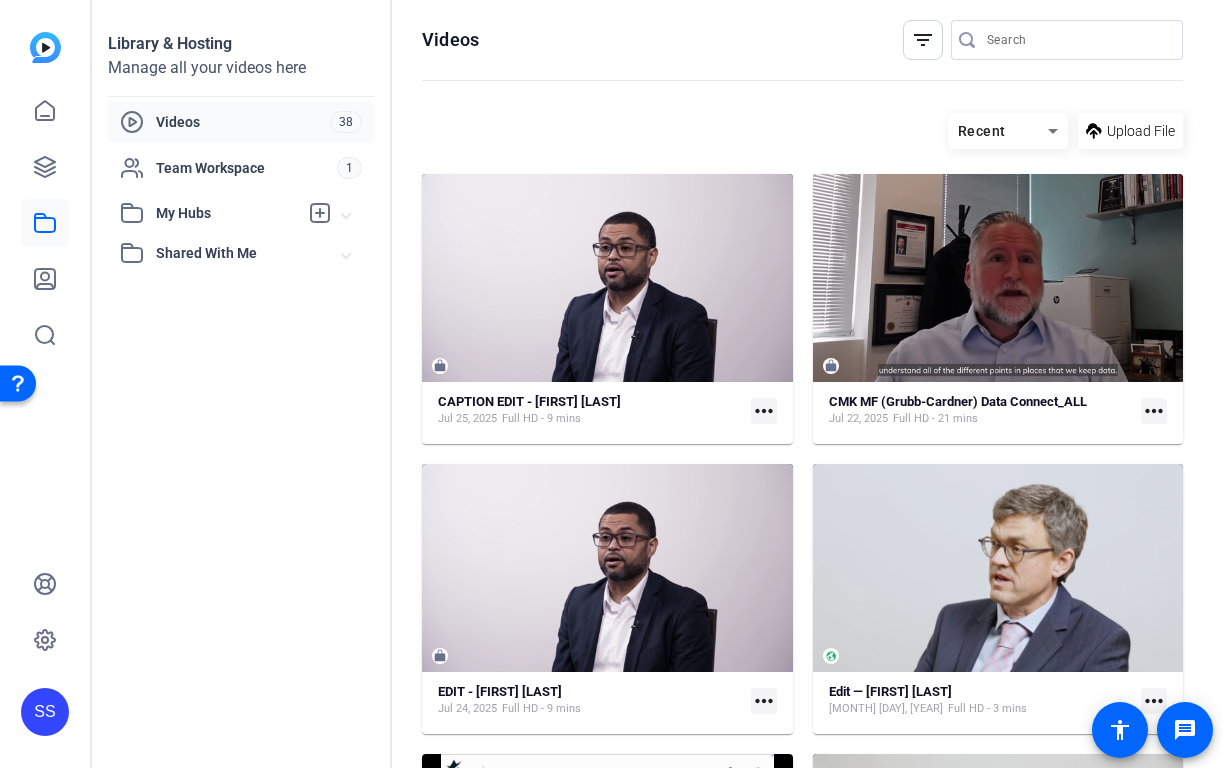click on "EDIT - Pennrose Samuel Lopez Jul 24, 2025  Full HD - 9 mins  more_horiz" 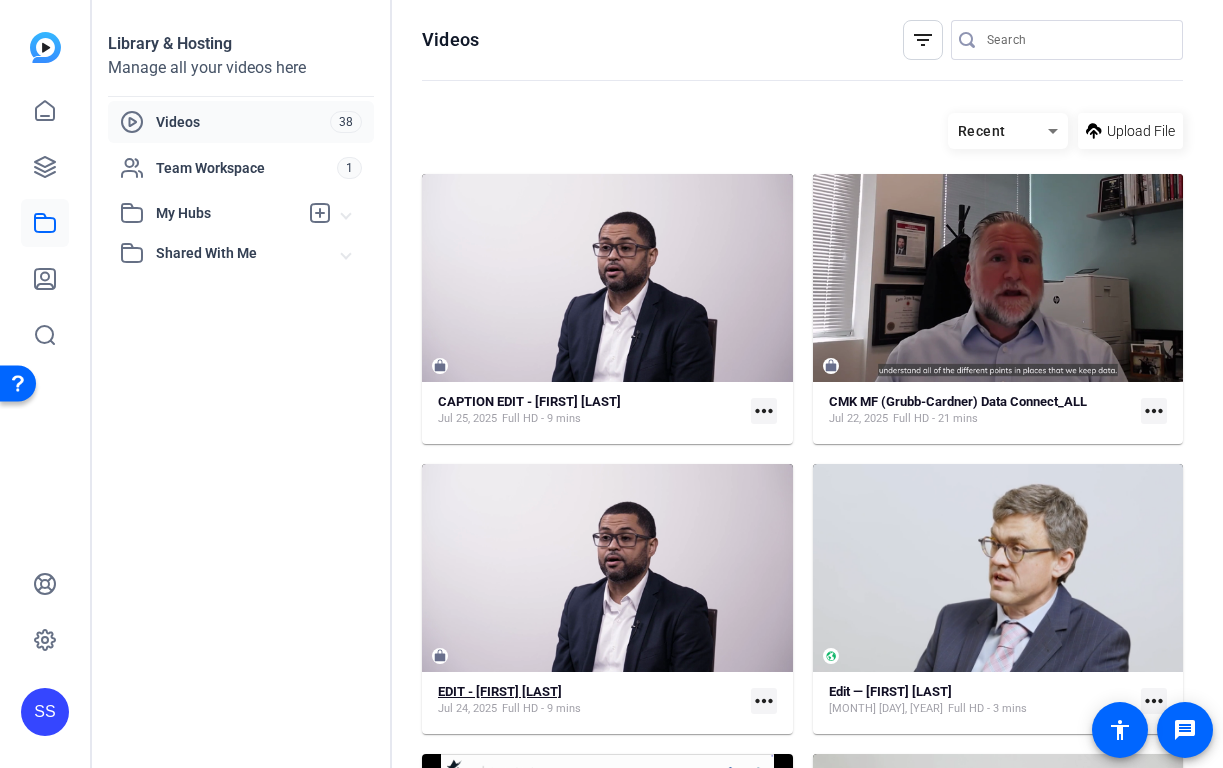 click on "EDIT - Pennrose Samuel Lopez" 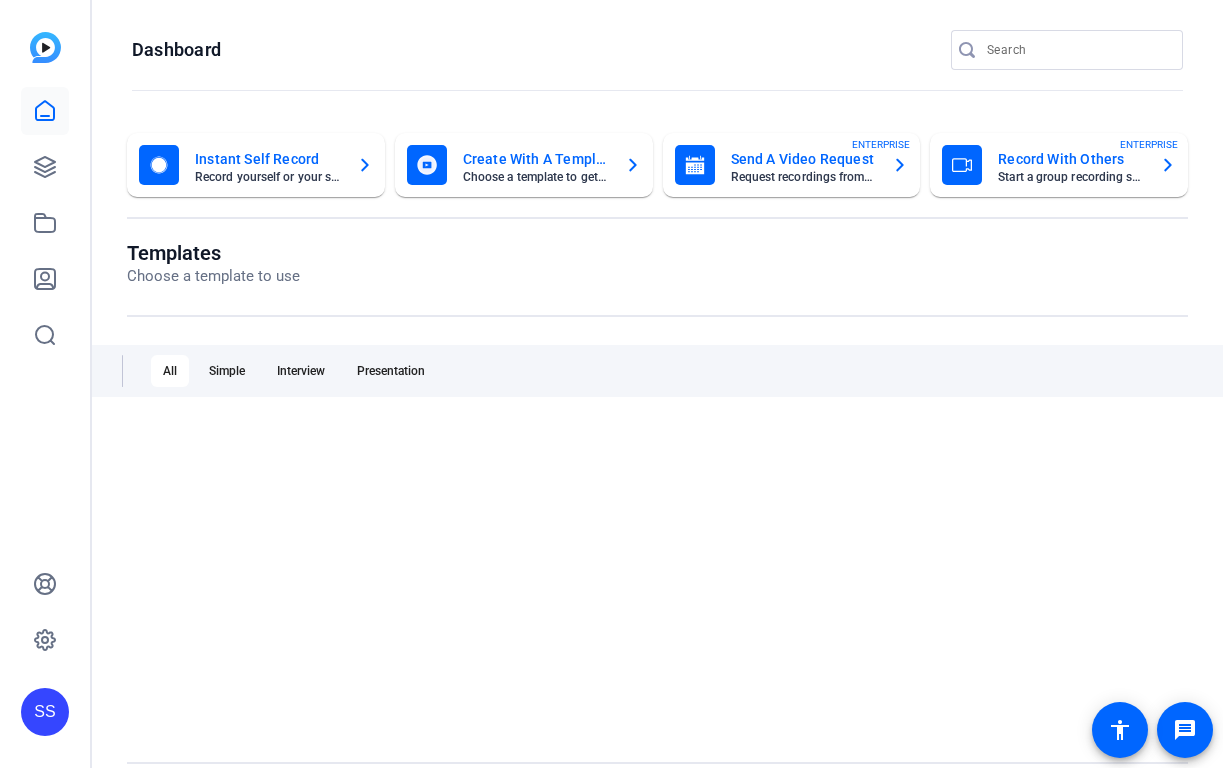 scroll, scrollTop: 0, scrollLeft: 0, axis: both 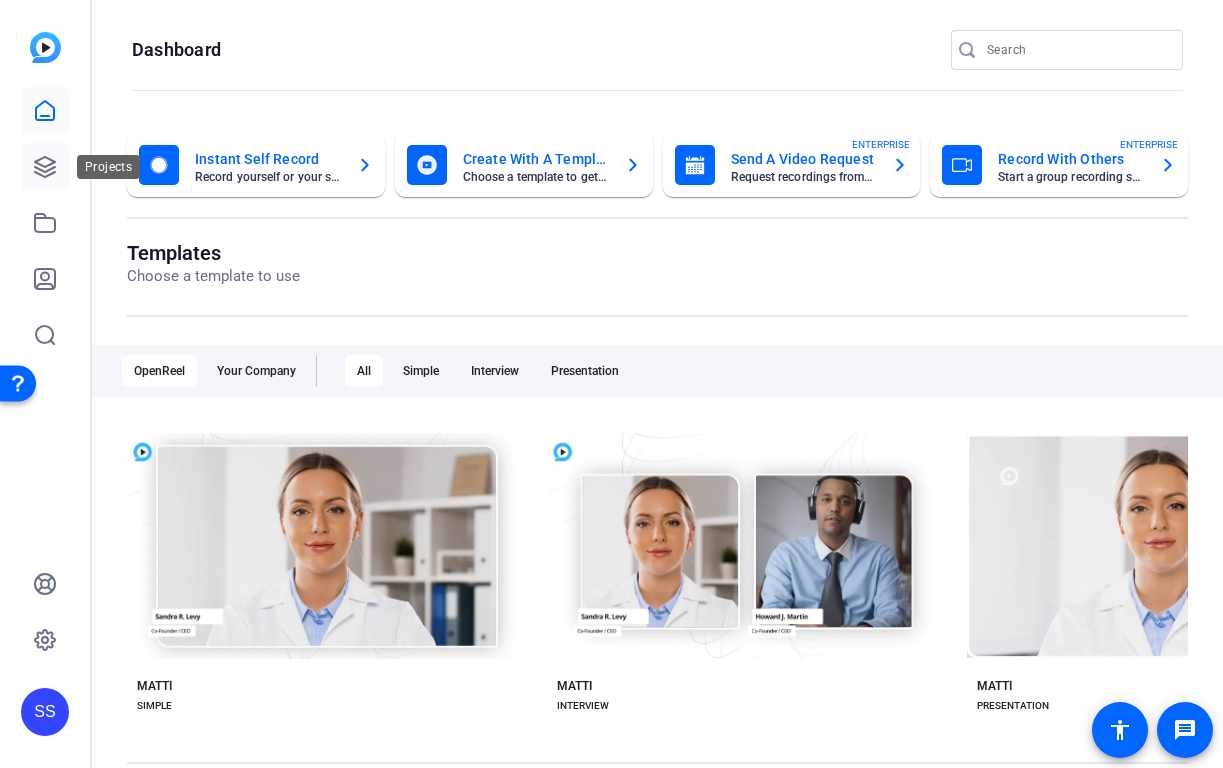 click 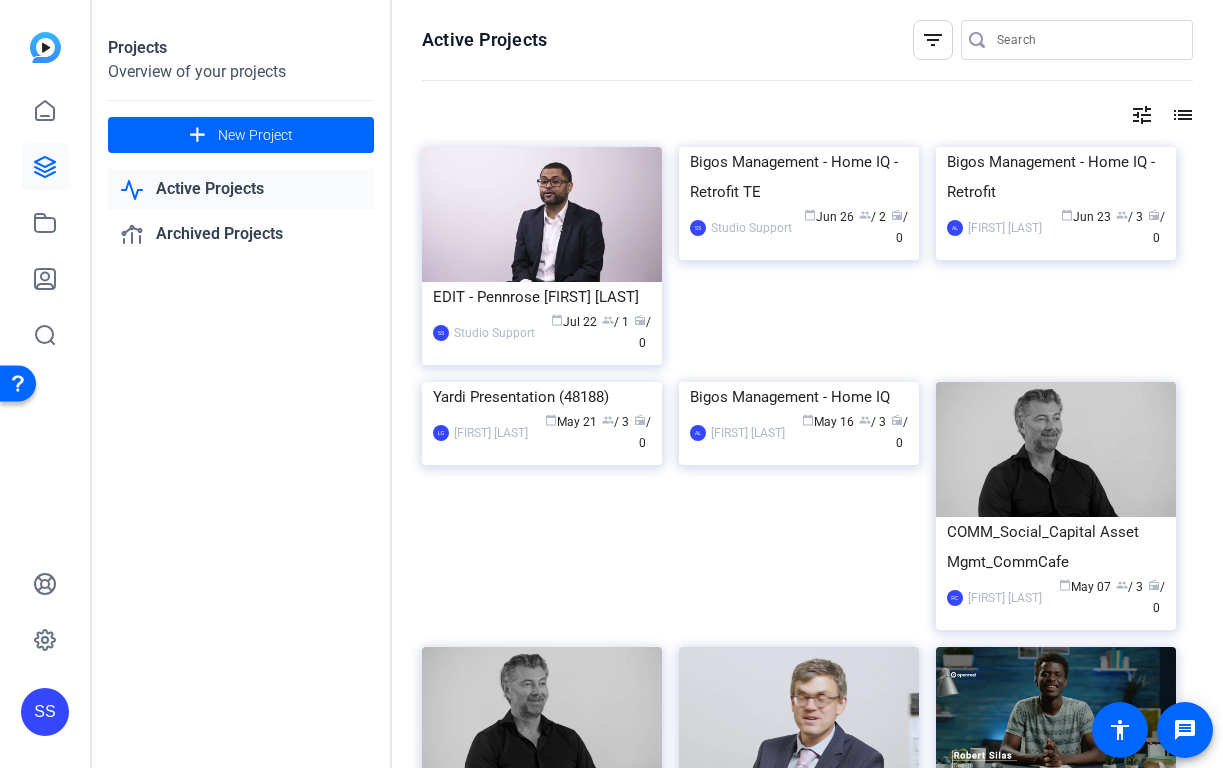 click on "SS" 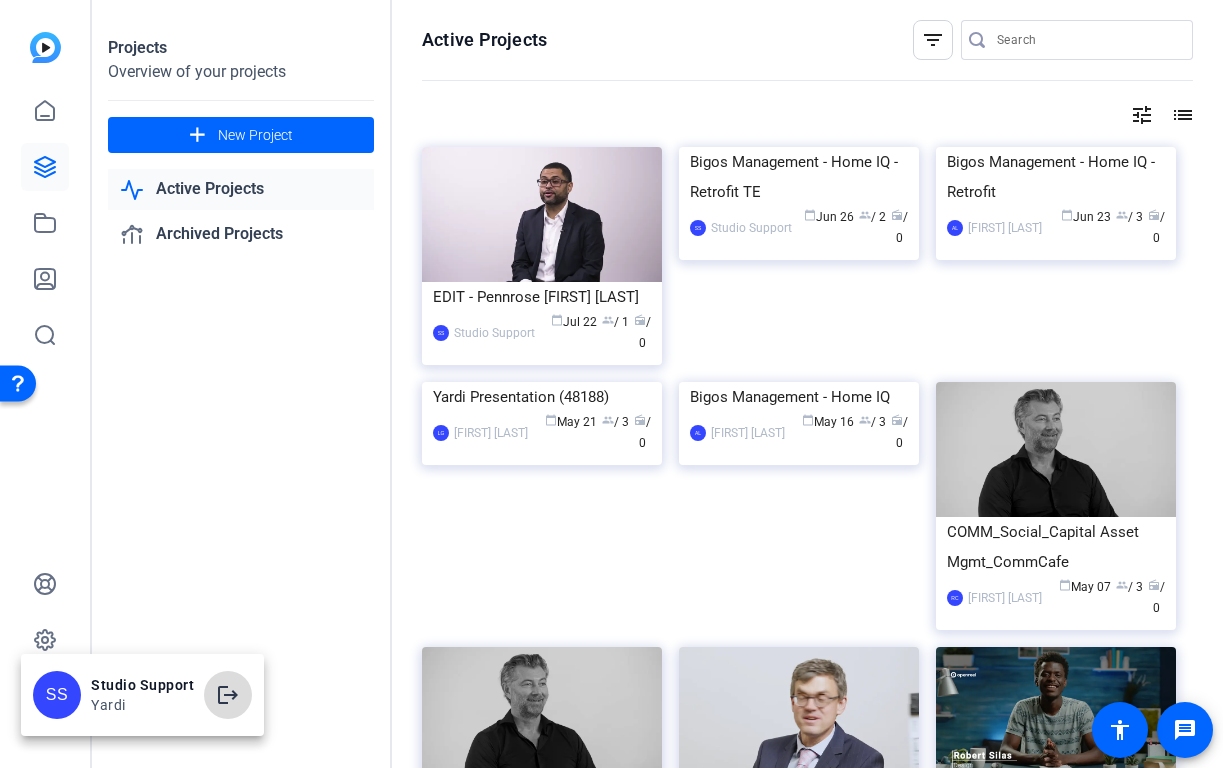 click at bounding box center [228, 695] 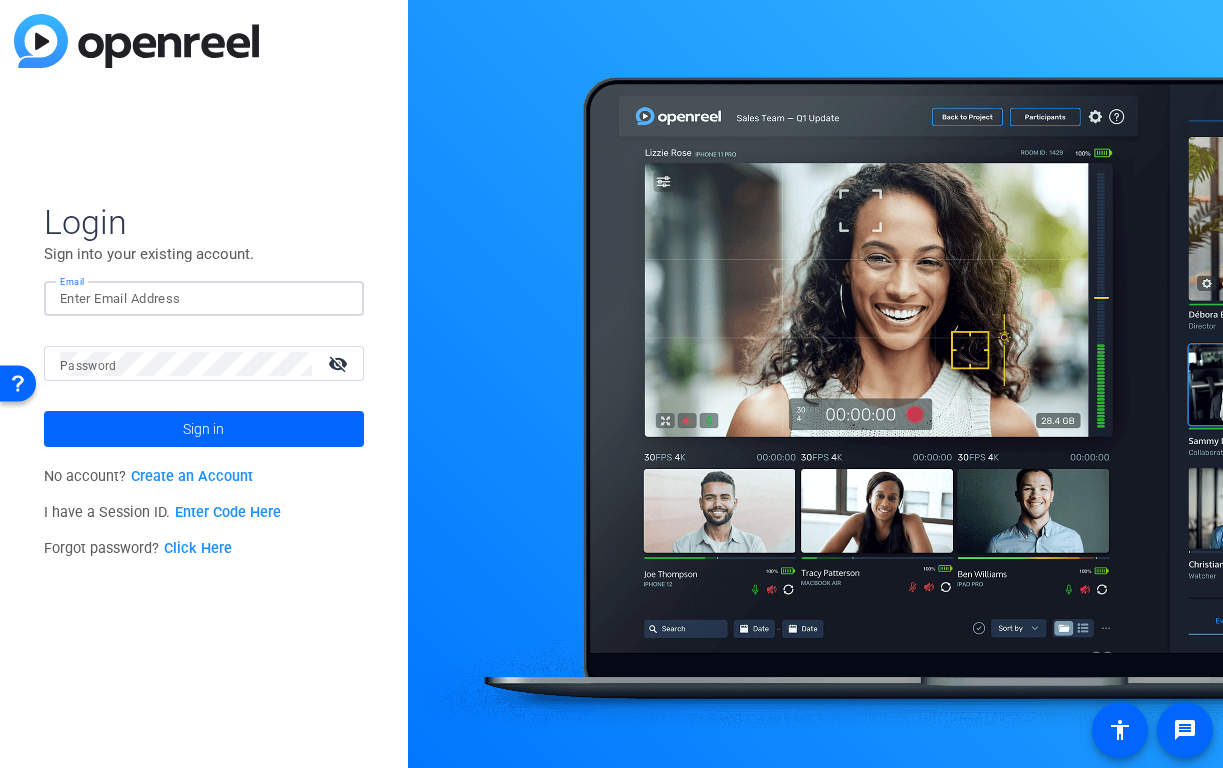 click on "Email" at bounding box center [204, 299] 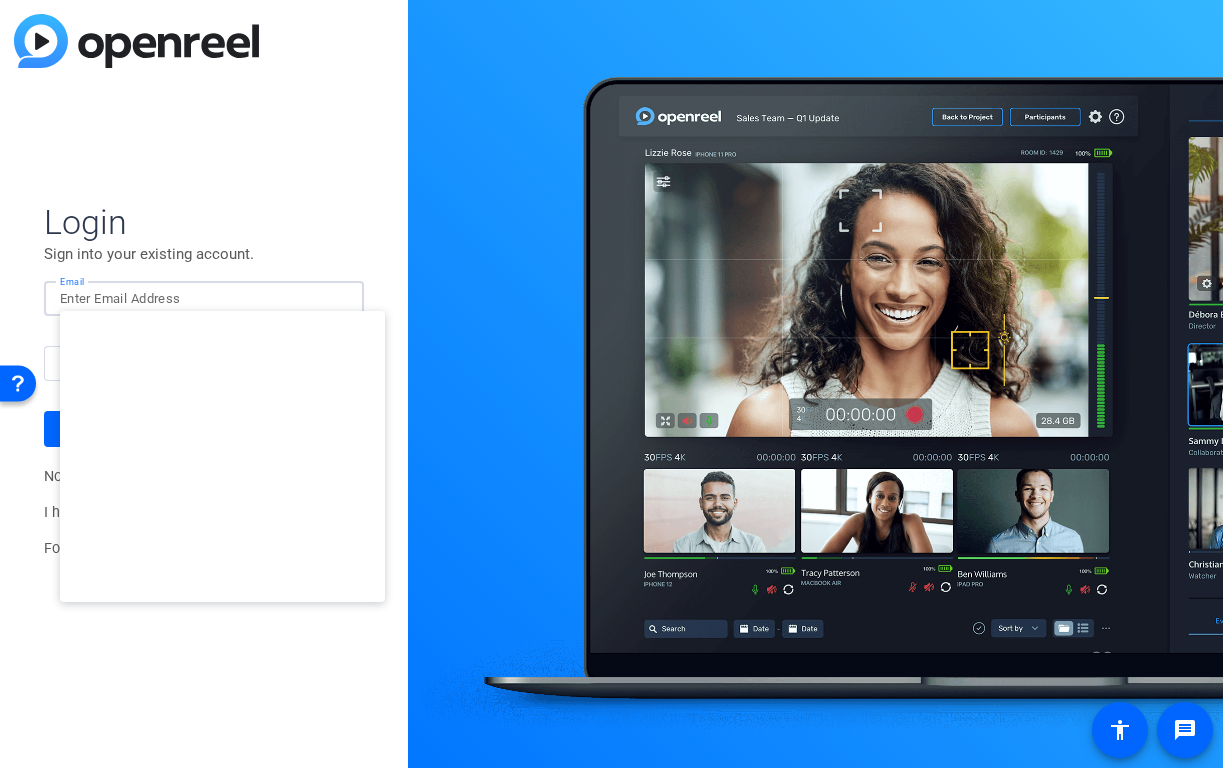 type on "studiosupport+3@openreel.com" 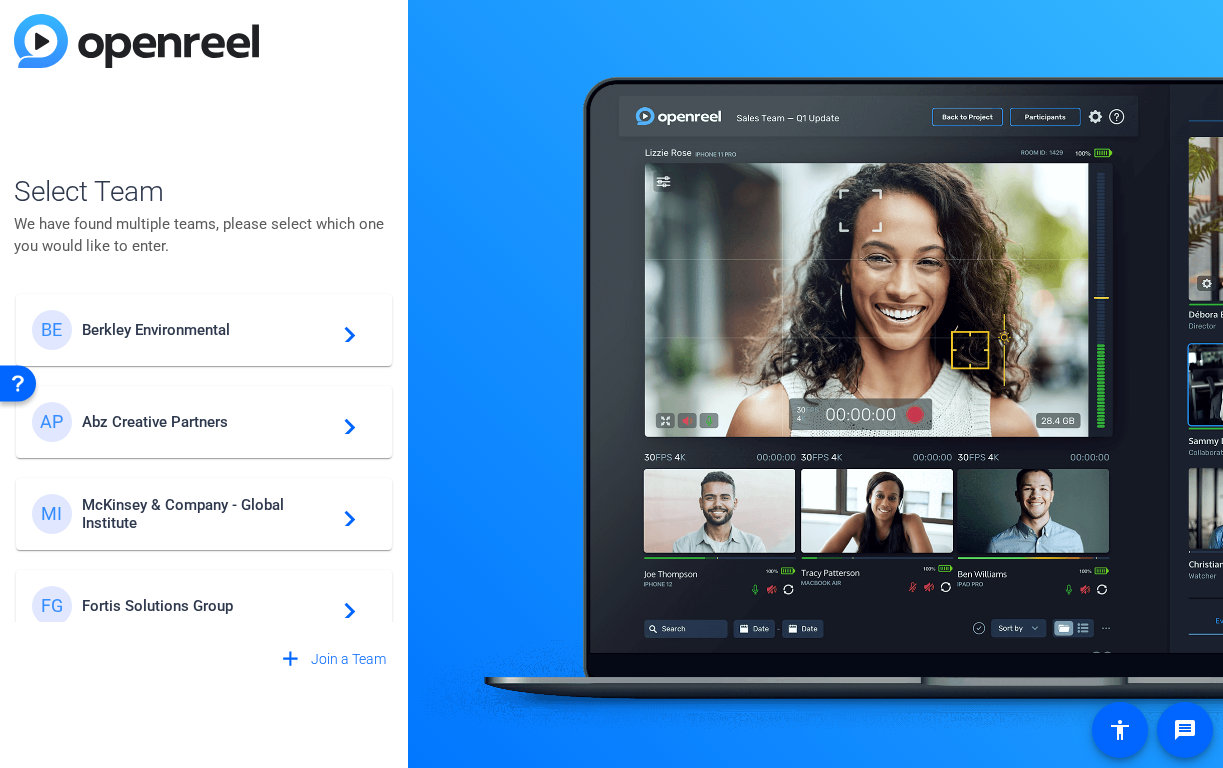 scroll, scrollTop: 390, scrollLeft: 0, axis: vertical 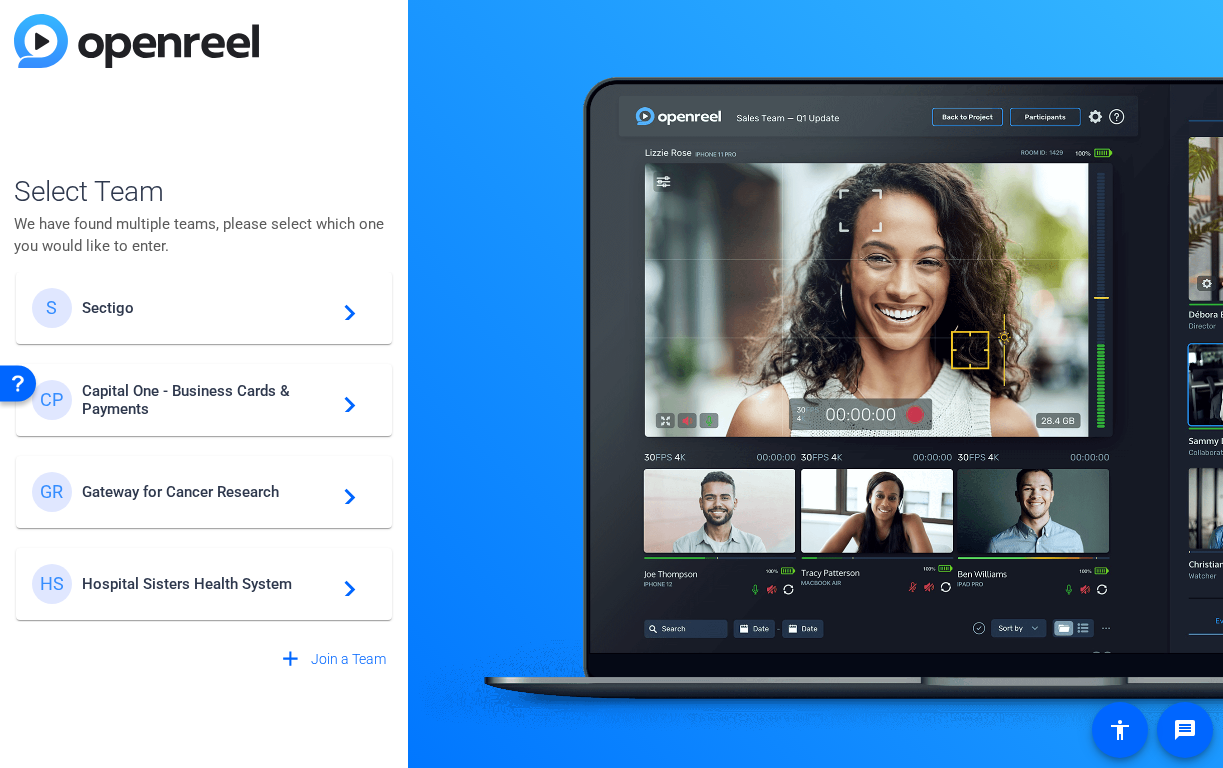 click on "S Sectigo  navigate_next" 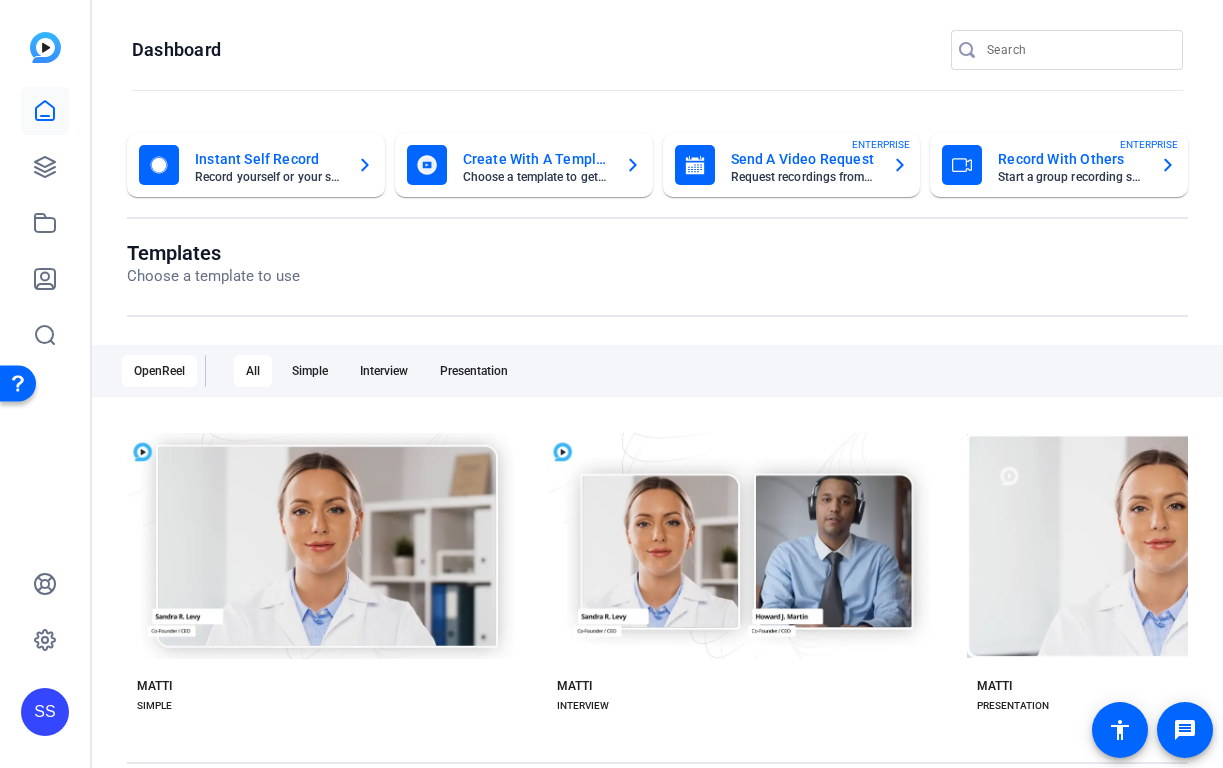 click on "SS" 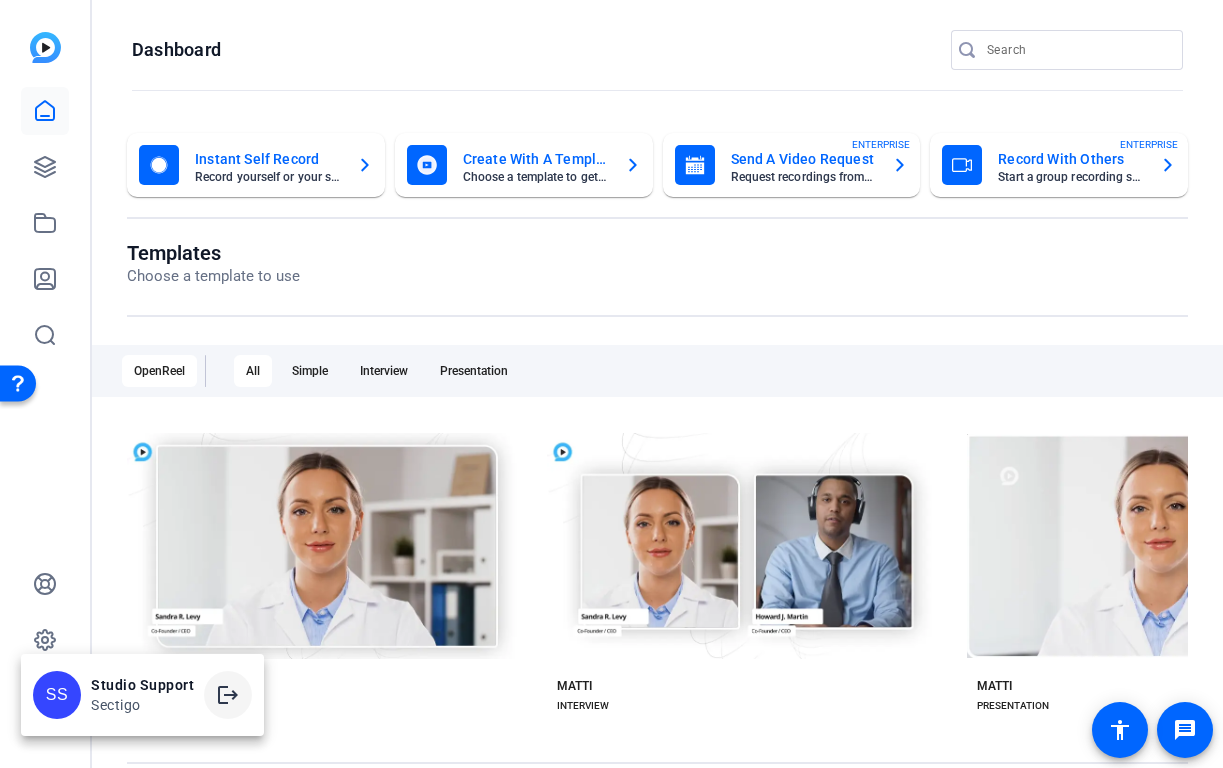 click on "logout" at bounding box center [228, 695] 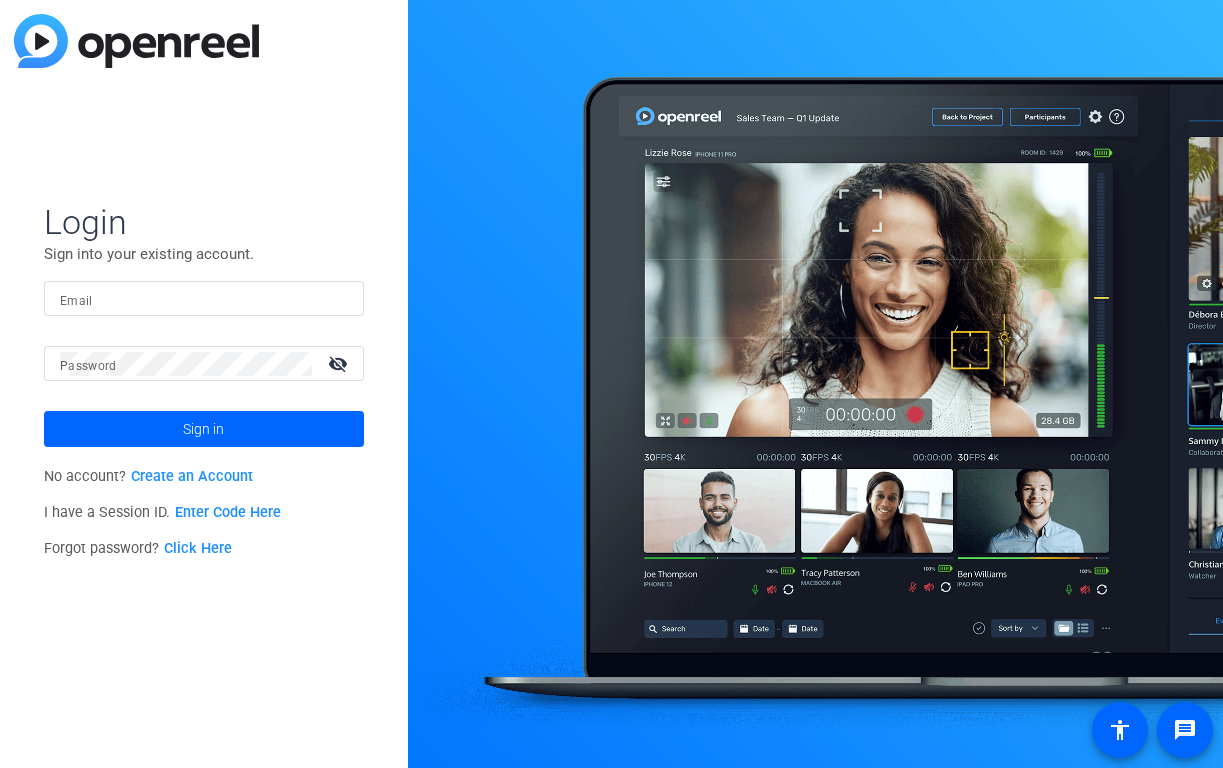 scroll, scrollTop: 0, scrollLeft: 0, axis: both 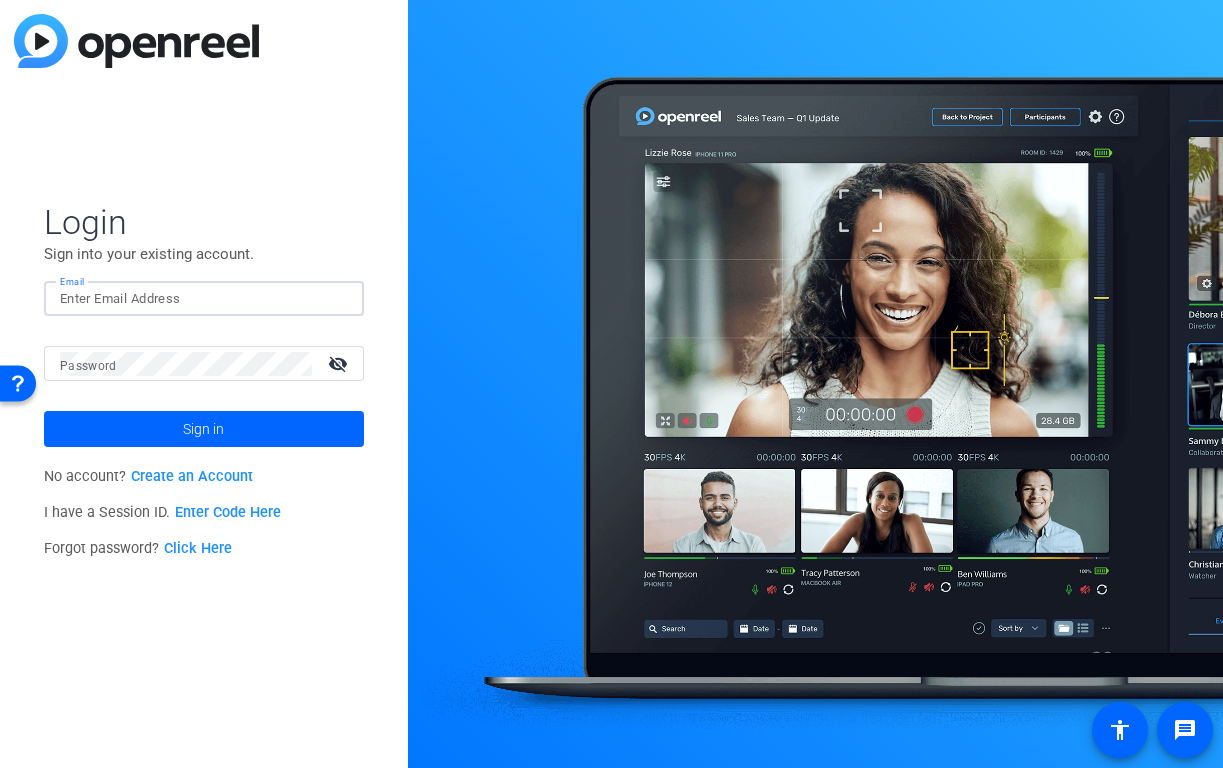 click 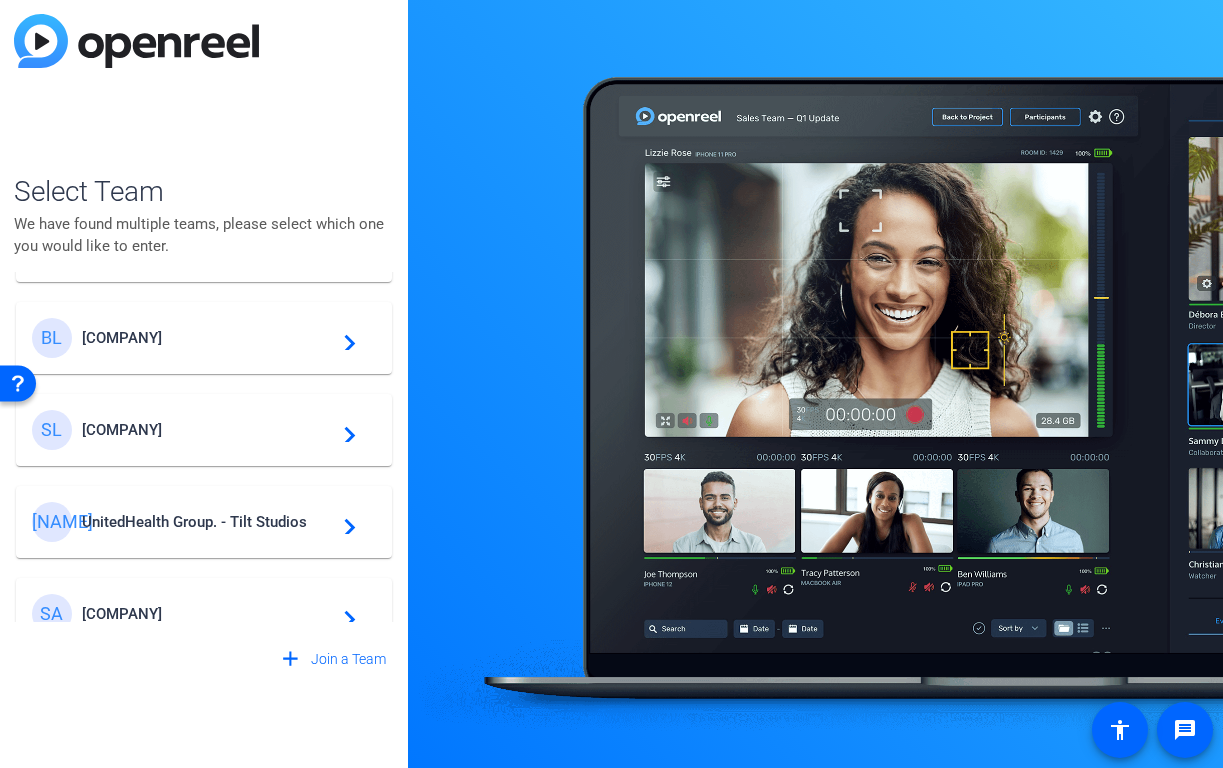 scroll, scrollTop: 574, scrollLeft: 0, axis: vertical 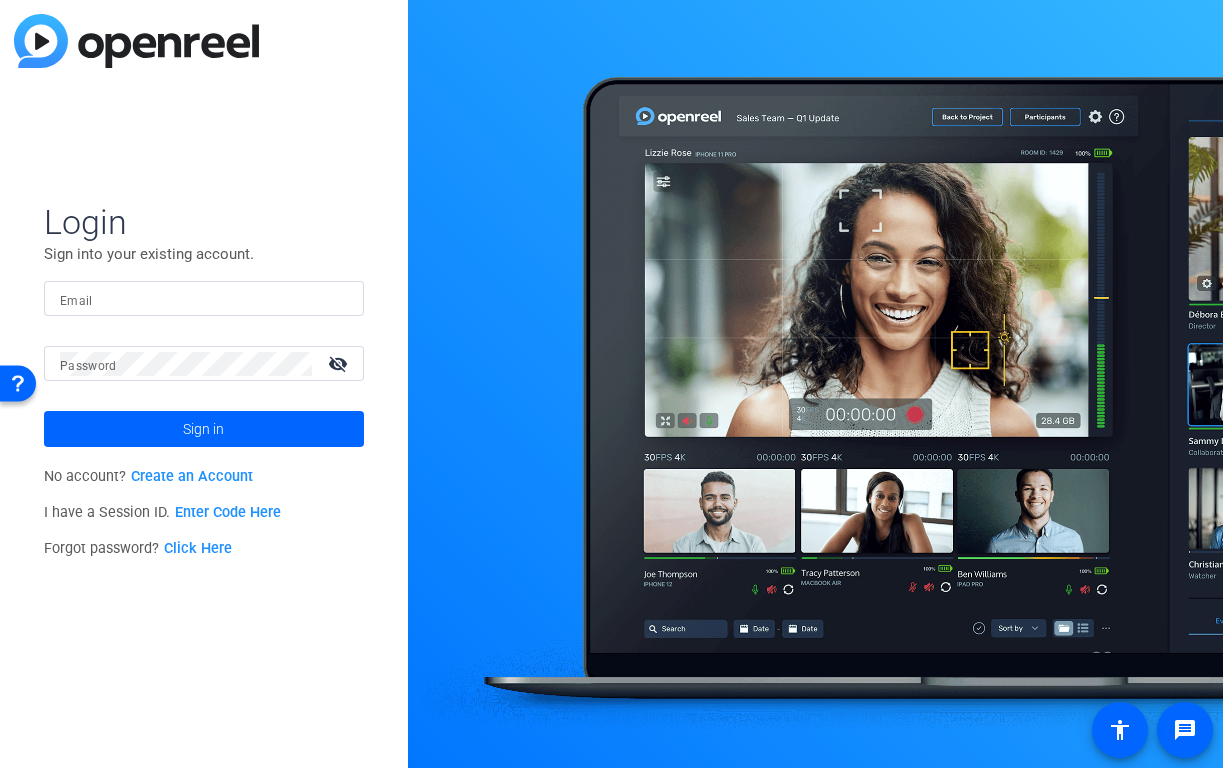 click on "Login Sign into your existing account. Email Password visibility_off Sign in" 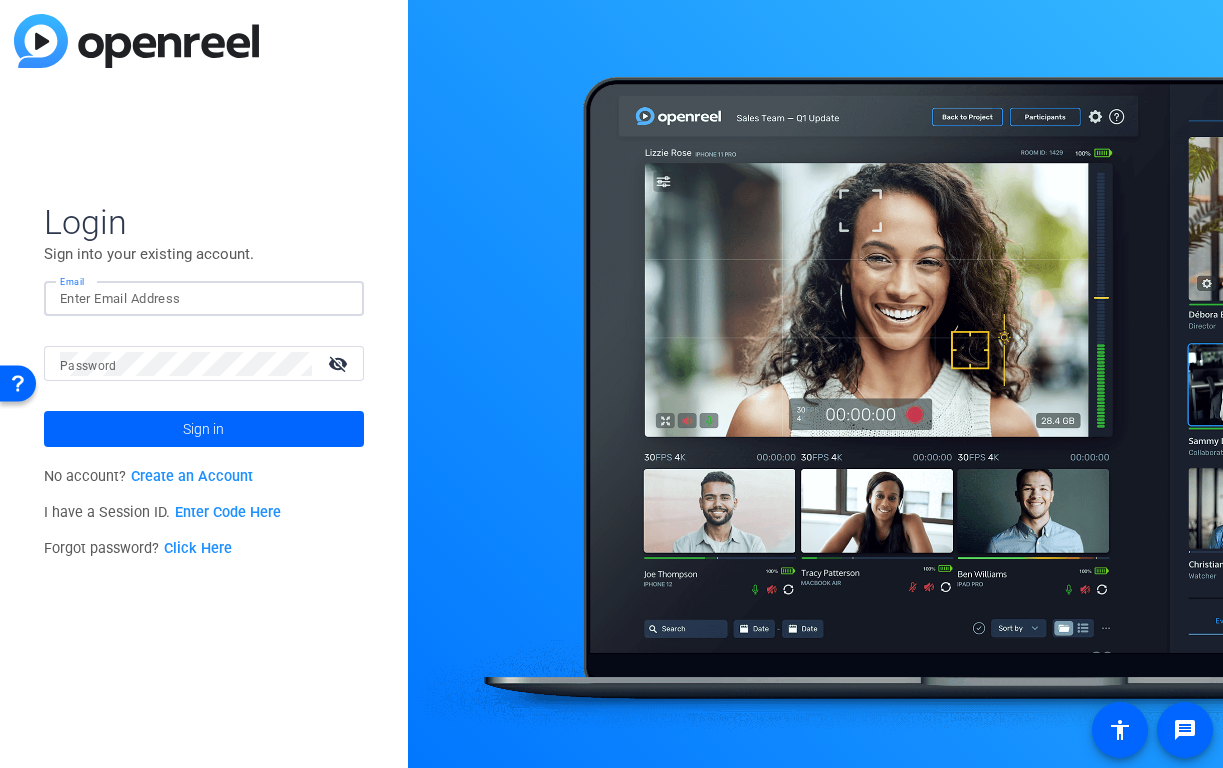 click on "Email" at bounding box center [204, 299] 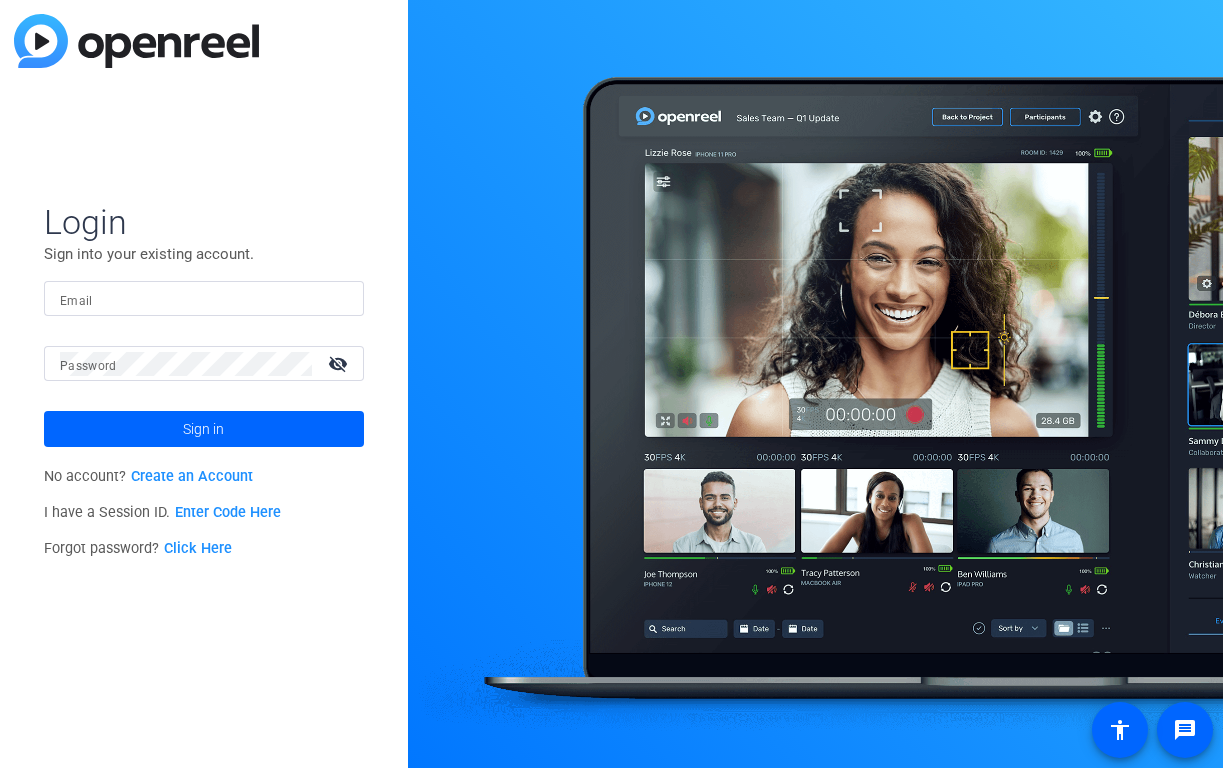 scroll, scrollTop: 0, scrollLeft: 0, axis: both 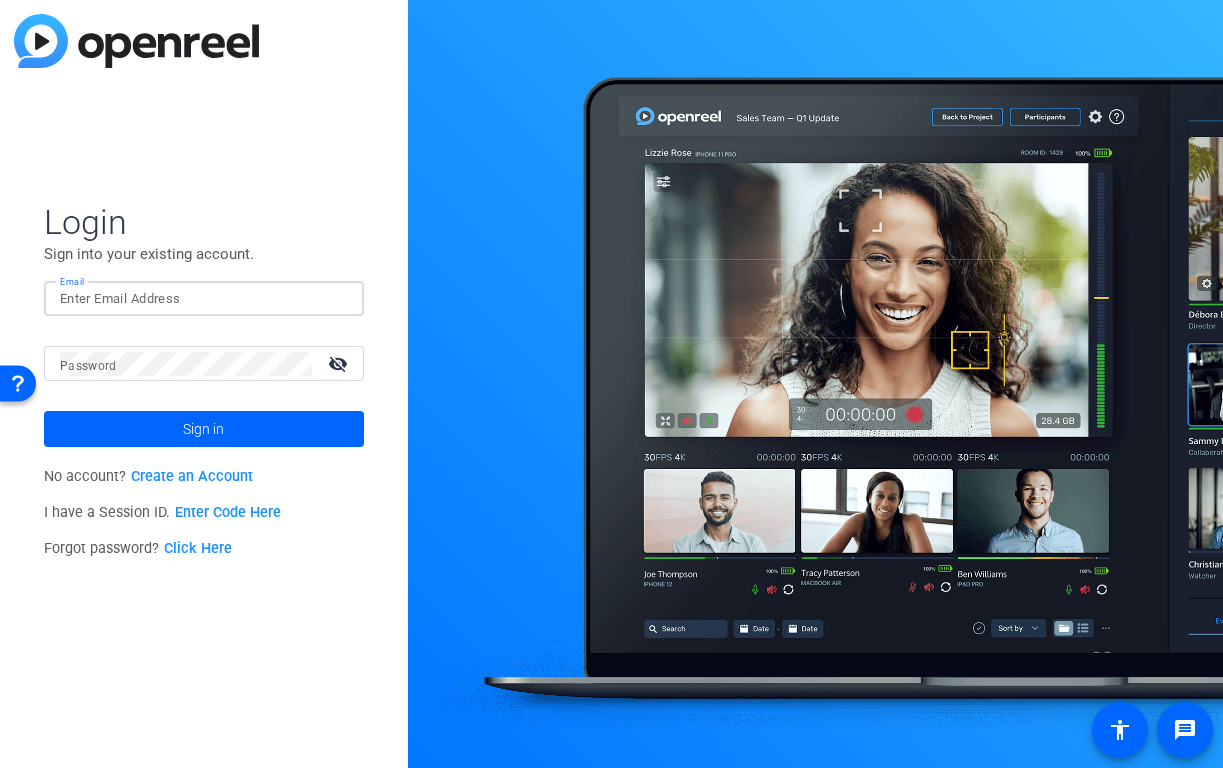 type on "[EMAIL]" 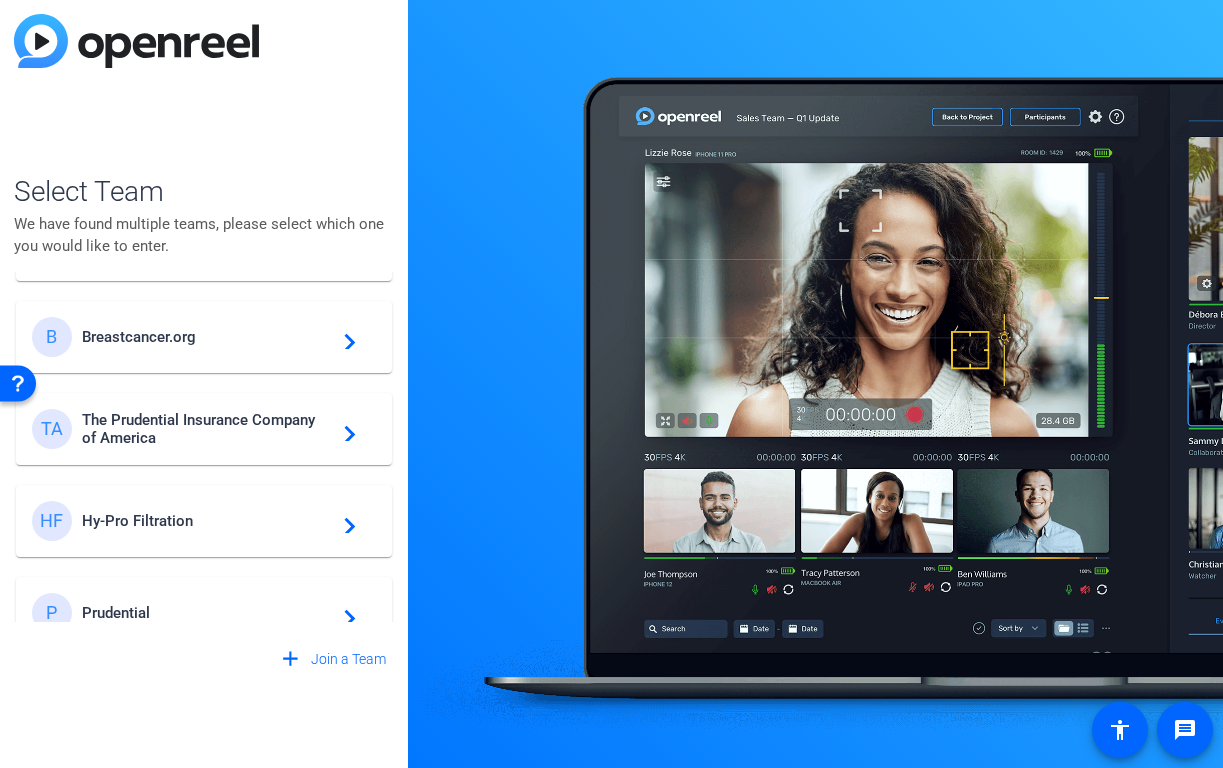 scroll, scrollTop: 72, scrollLeft: 0, axis: vertical 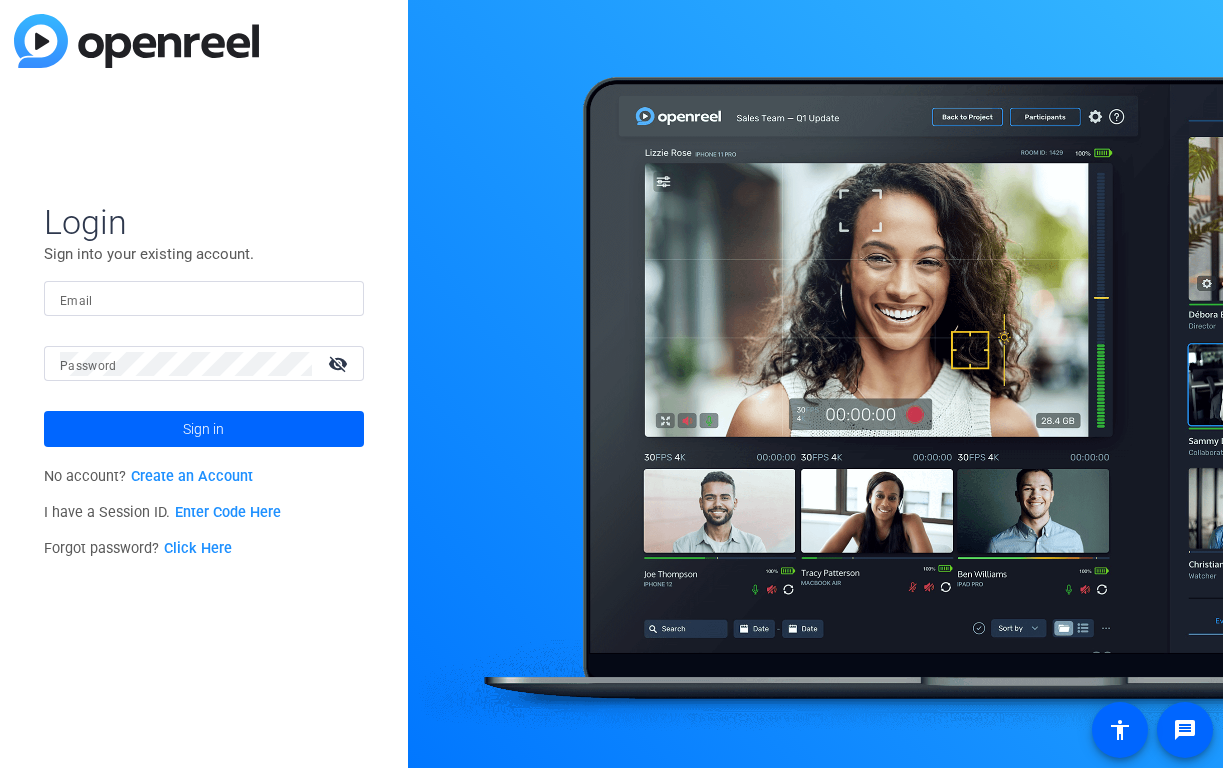 click on "Email" at bounding box center (204, 299) 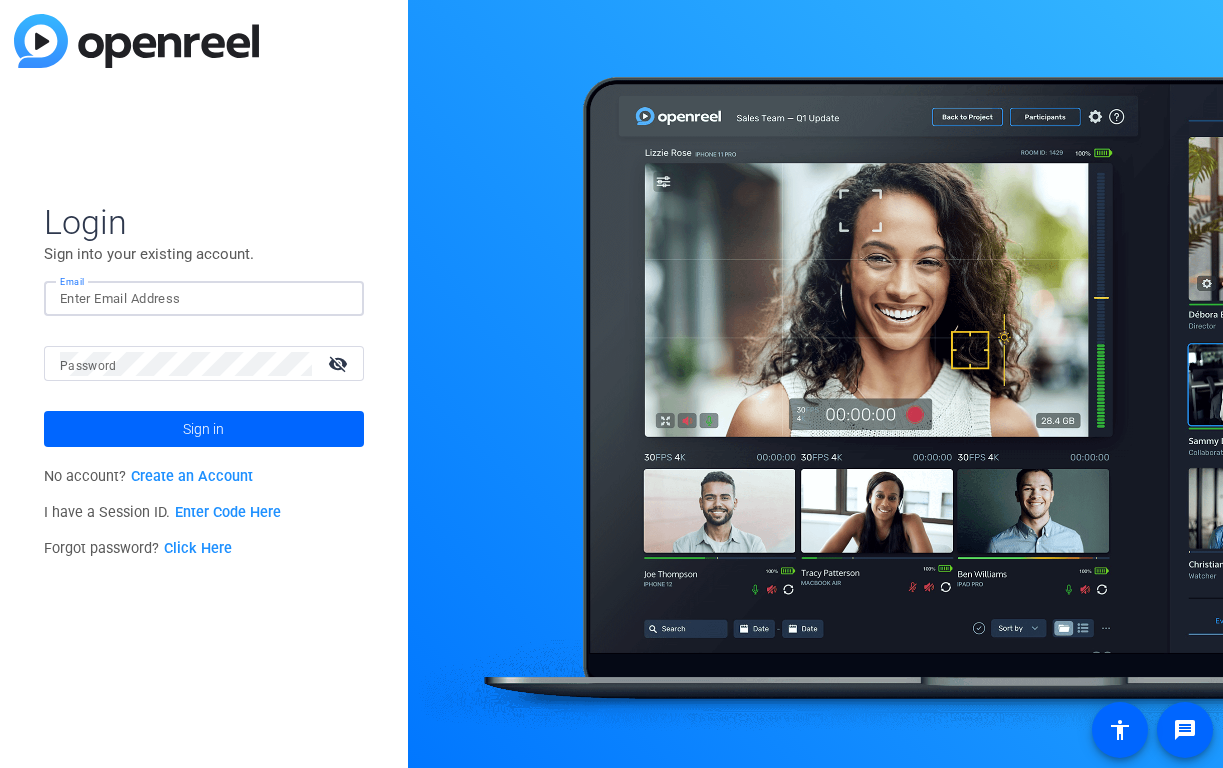scroll, scrollTop: 0, scrollLeft: 0, axis: both 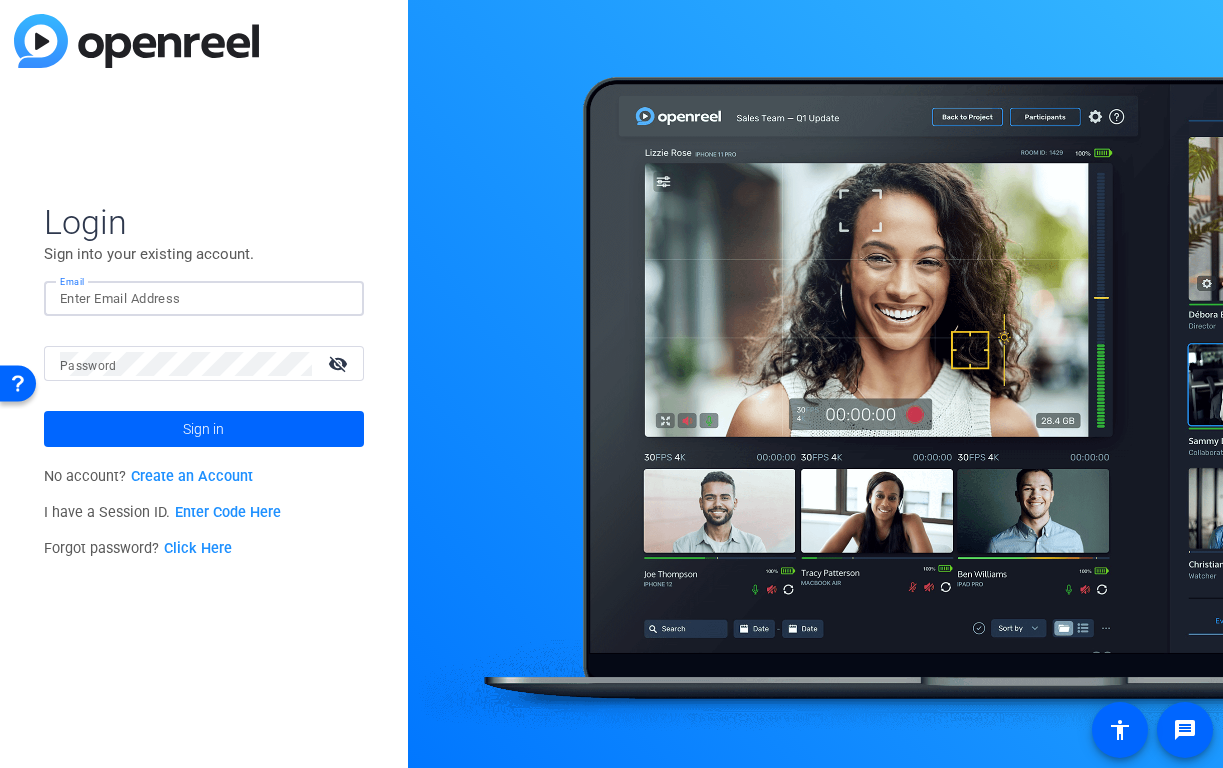 type on "[EMAIL]" 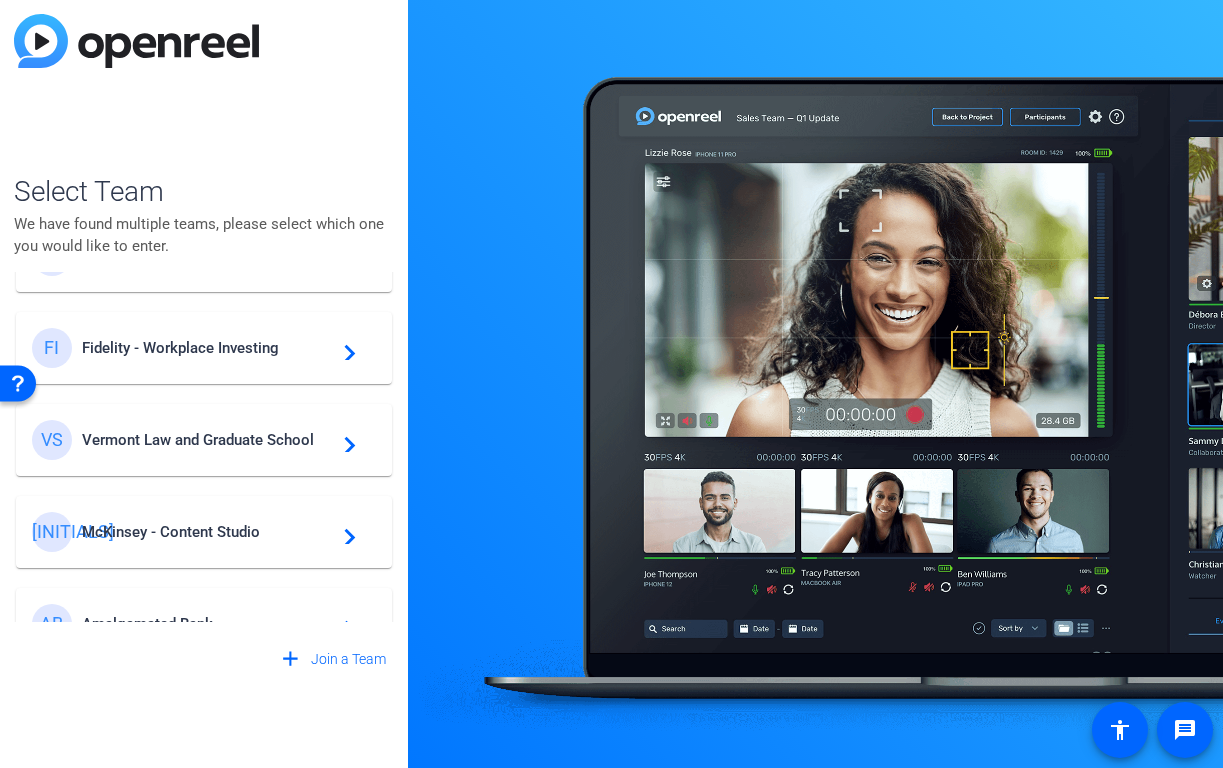scroll, scrollTop: 449, scrollLeft: 0, axis: vertical 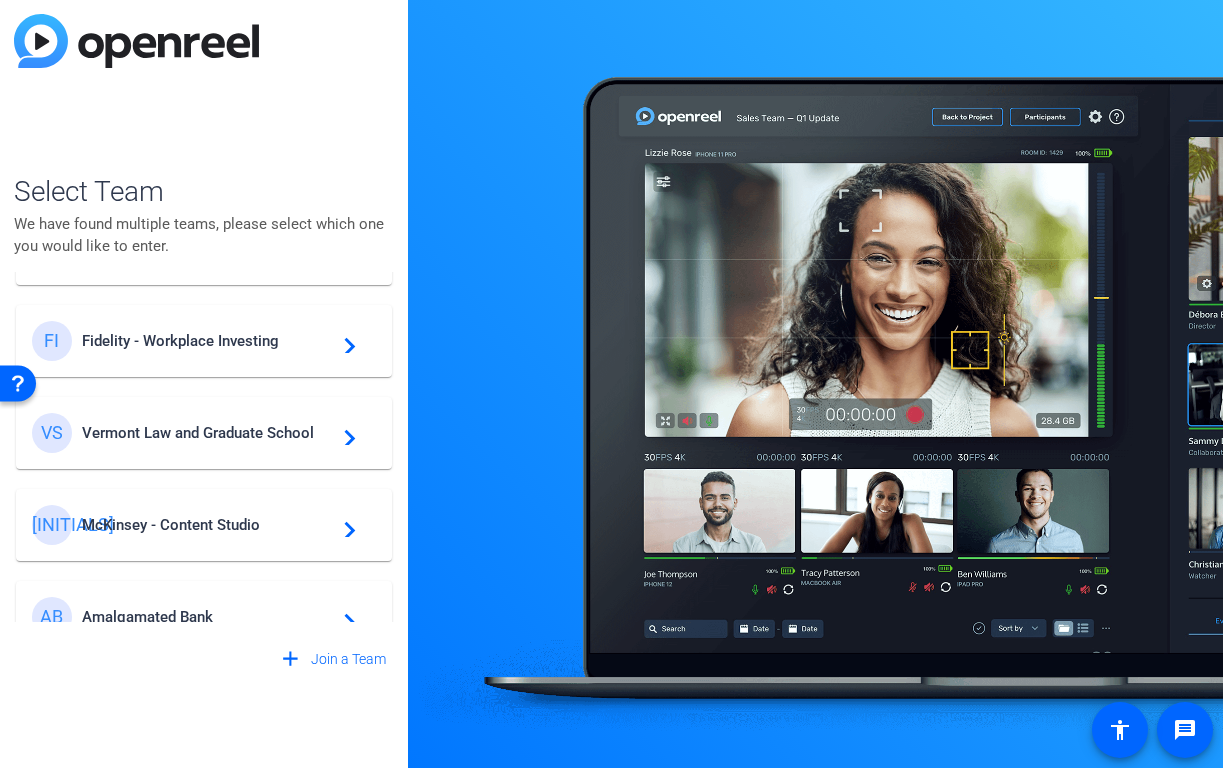 click on "Vermont Law and Graduate School" 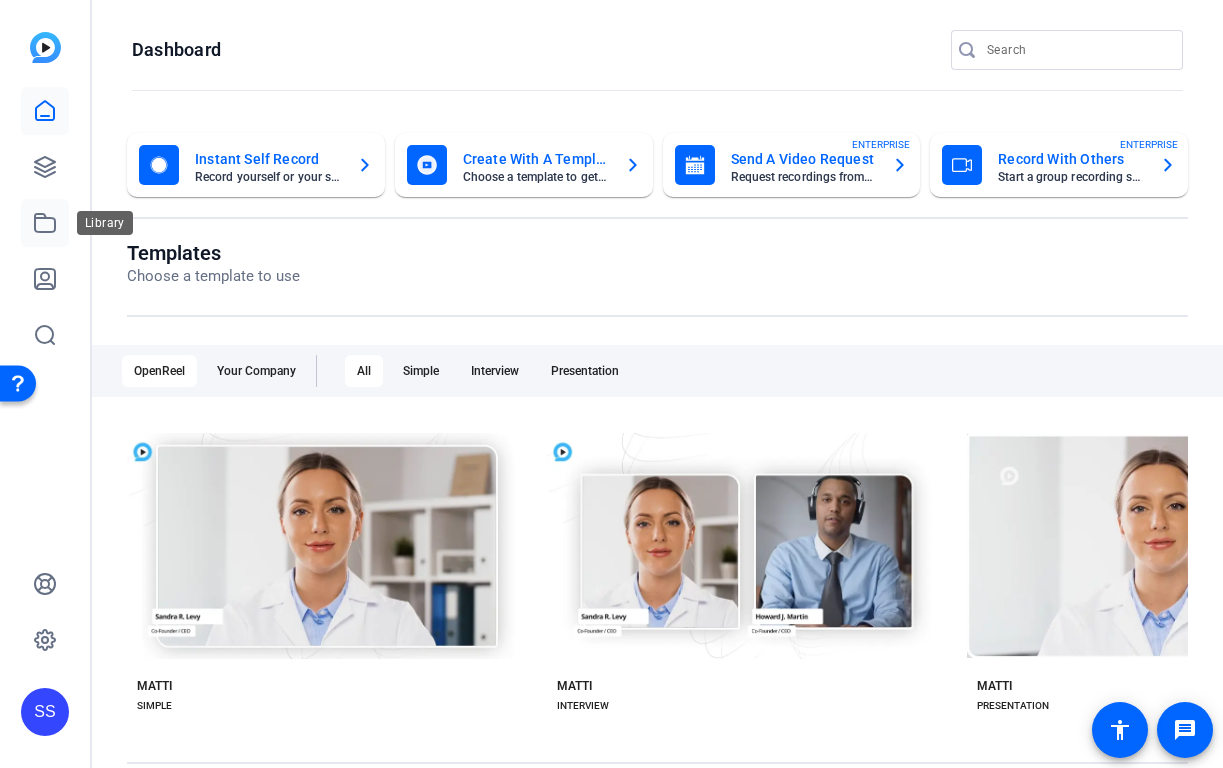 click 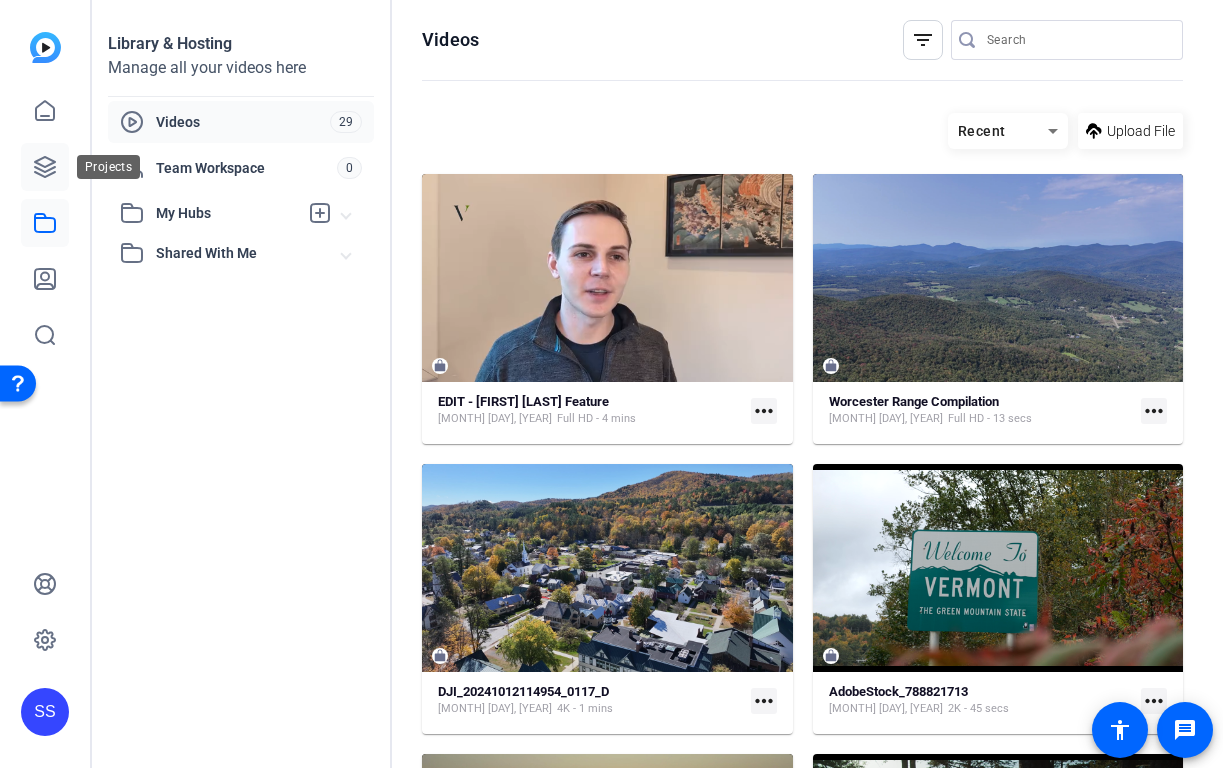click 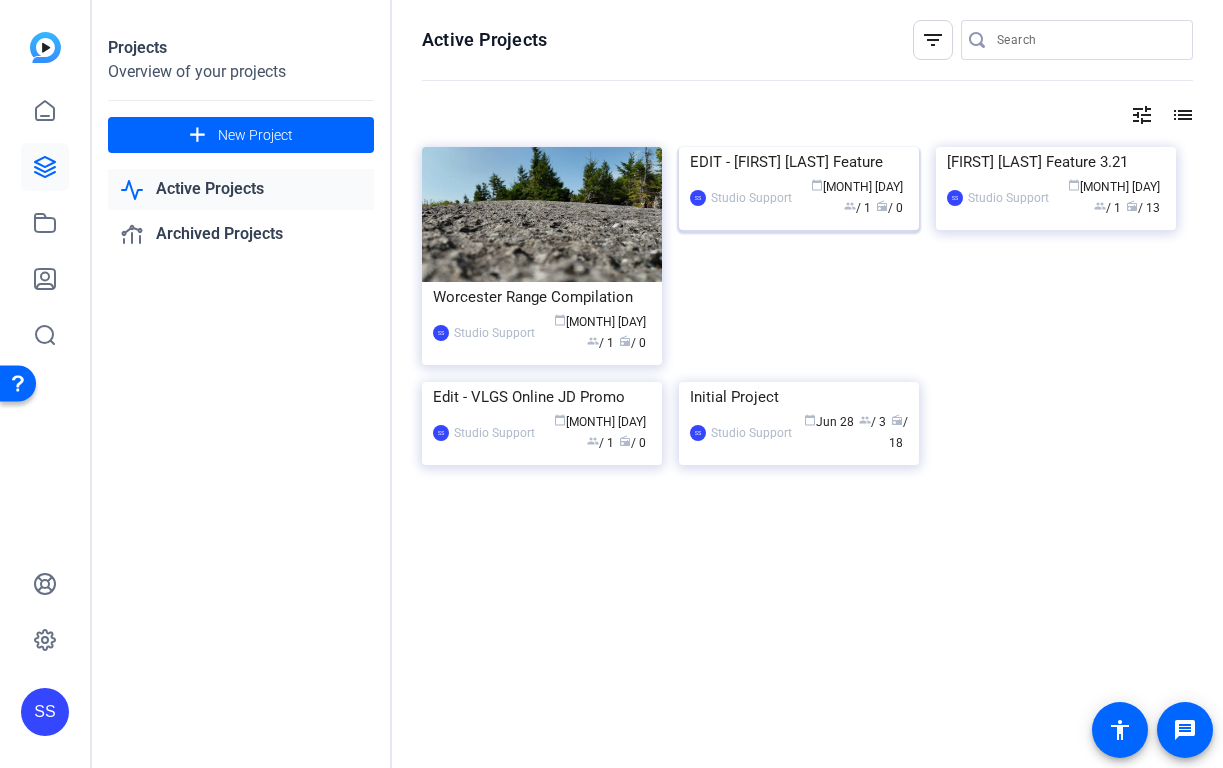 click on "[INITIALS]  Studio Support calendar_today  [MONTH] [DAY]  group  / 1  radio  / 0" 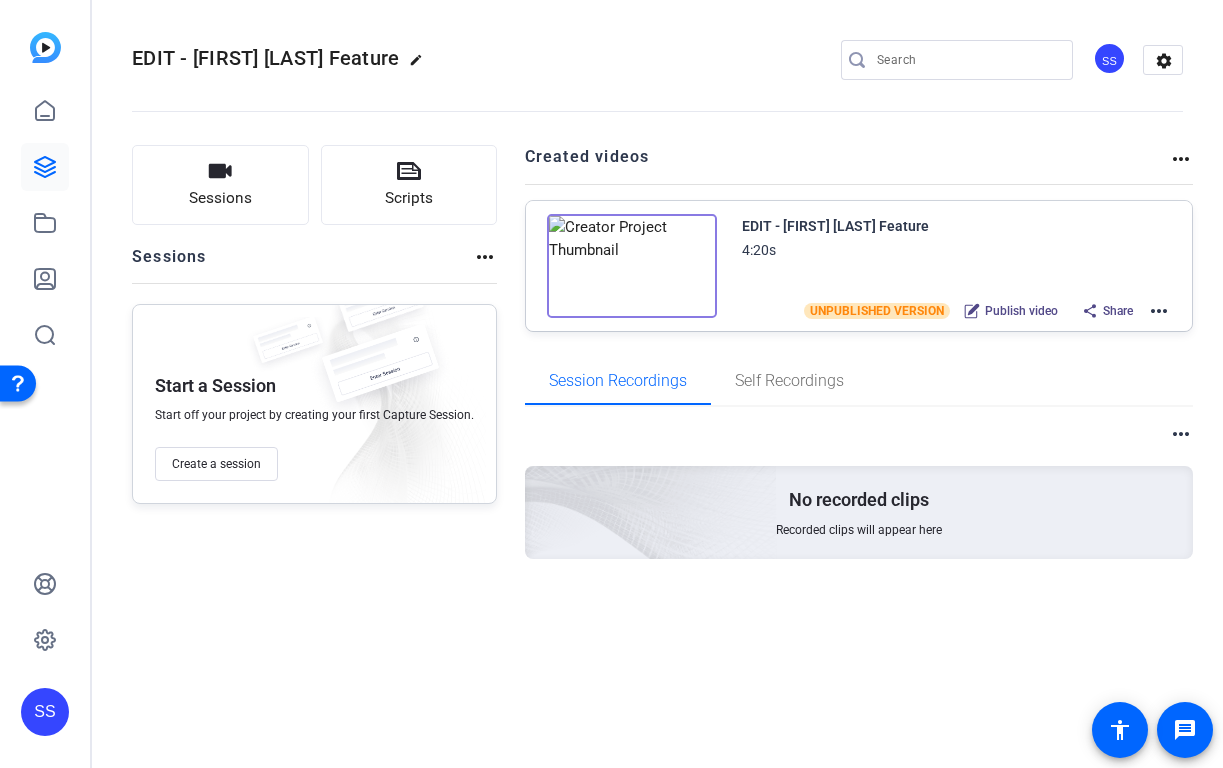 click on "EDIT - [FIRST] [LAST] Feature 4:20s  UNPUBLISHED VERSION
Publish video
Share  more_horiz" 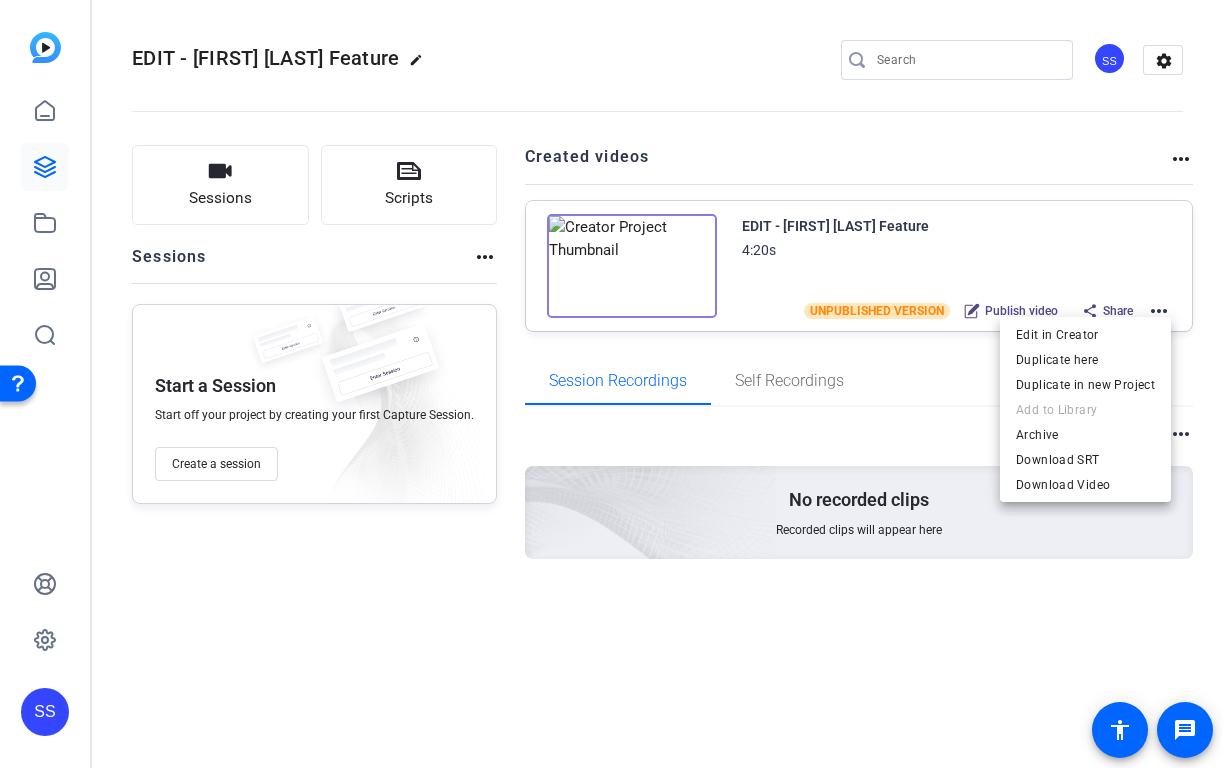 click on "Edit in Creator   Duplicate here   Duplicate in new Project   Add to Library   Archive   Download SRT   Download Video" at bounding box center [1085, 409] 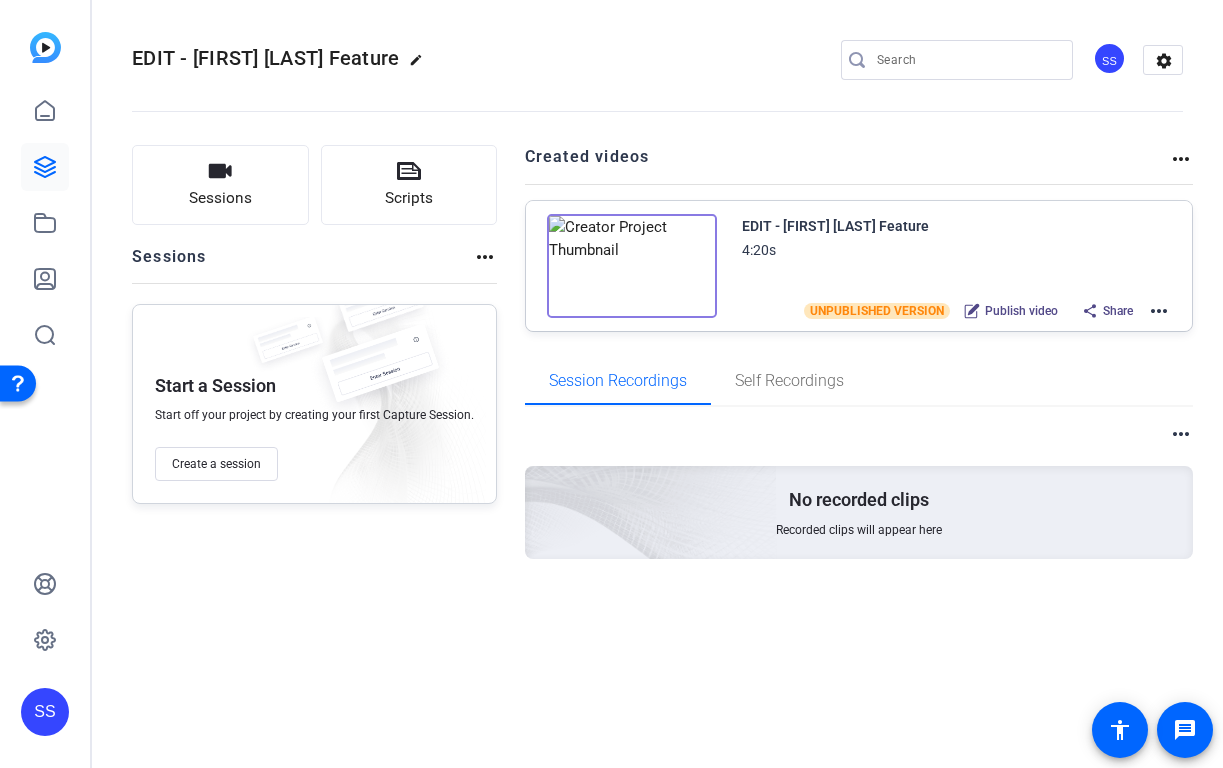 click on "more_horiz" 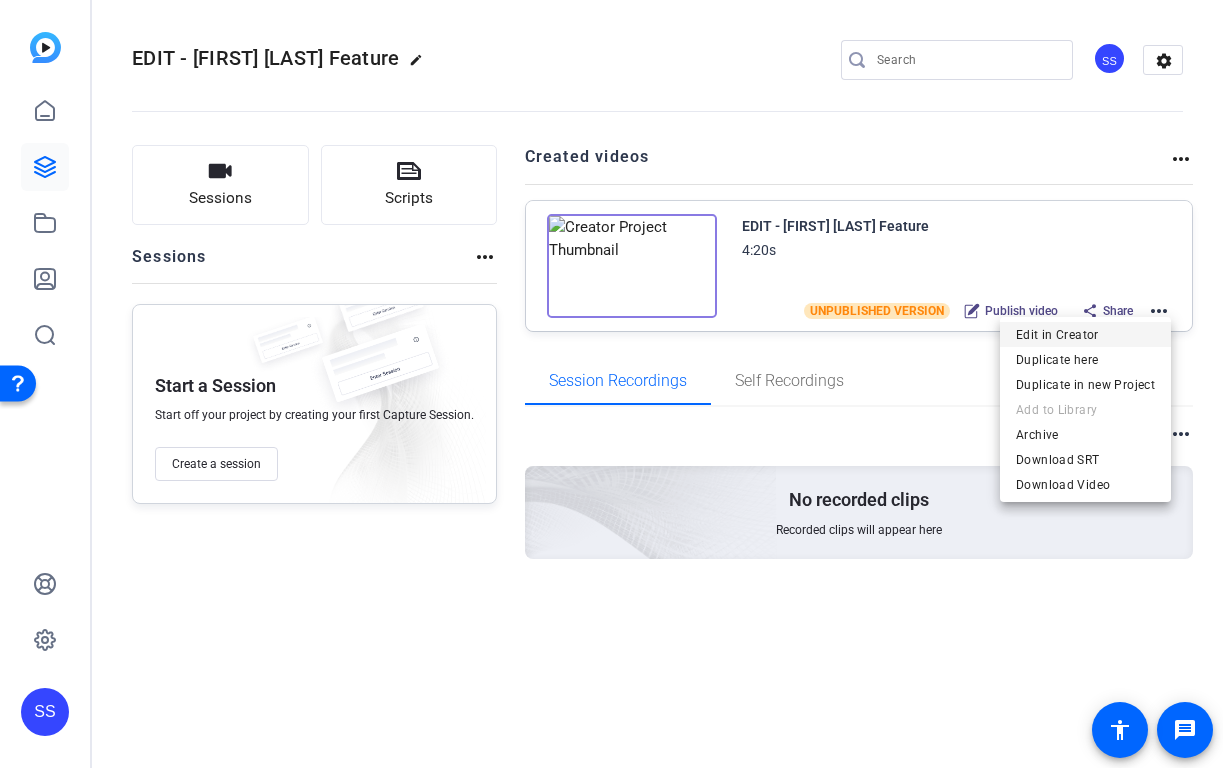 click on "Edit in Creator" at bounding box center [1085, 335] 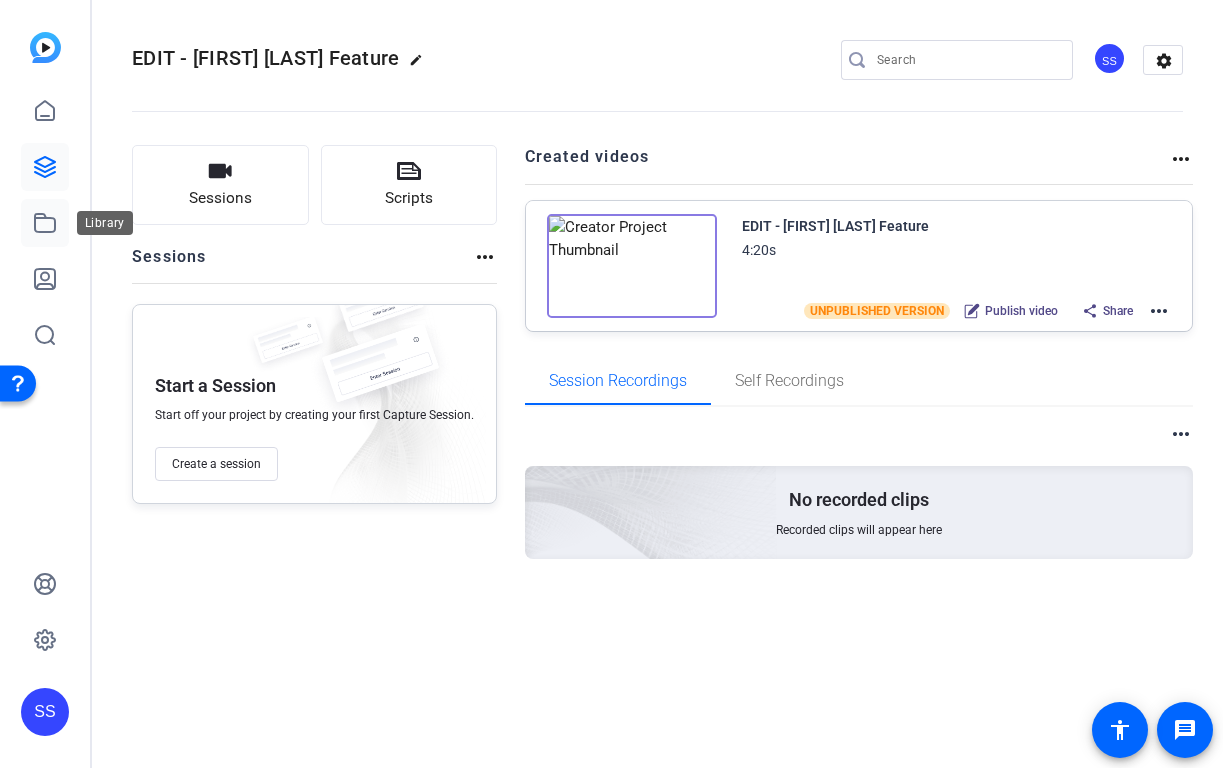 click 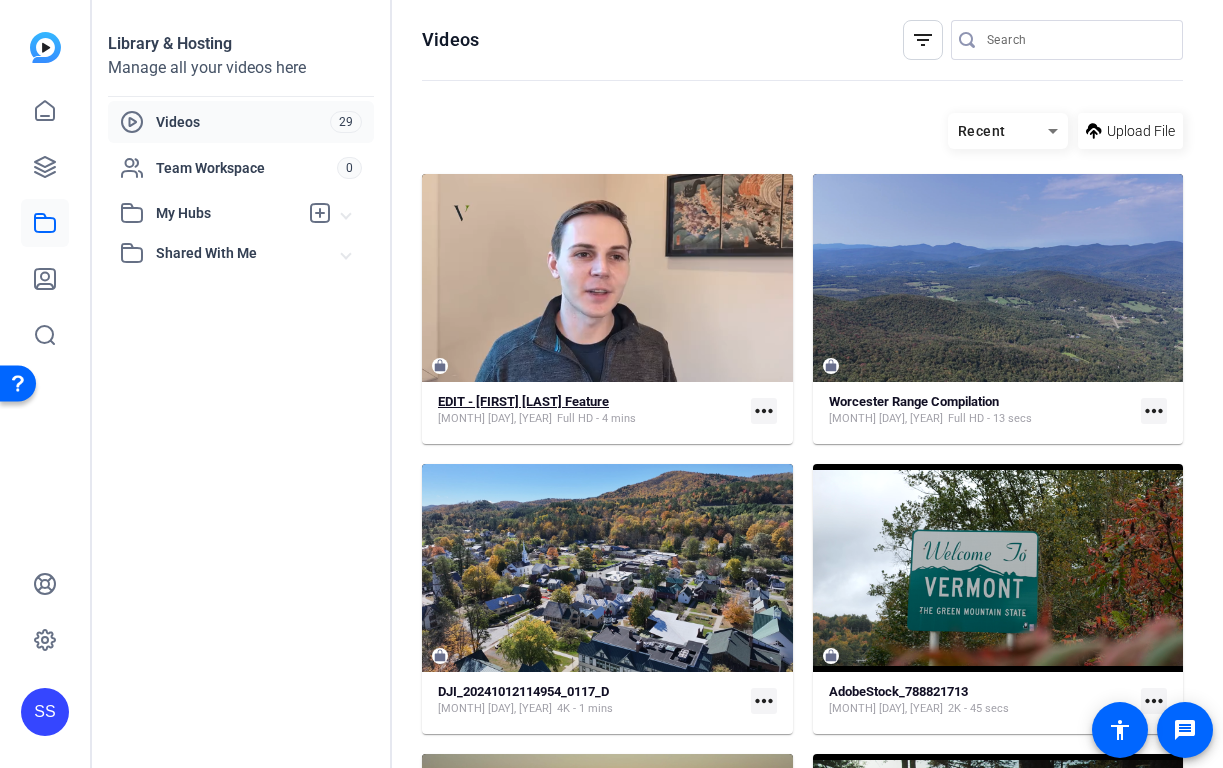 scroll, scrollTop: 16, scrollLeft: 0, axis: vertical 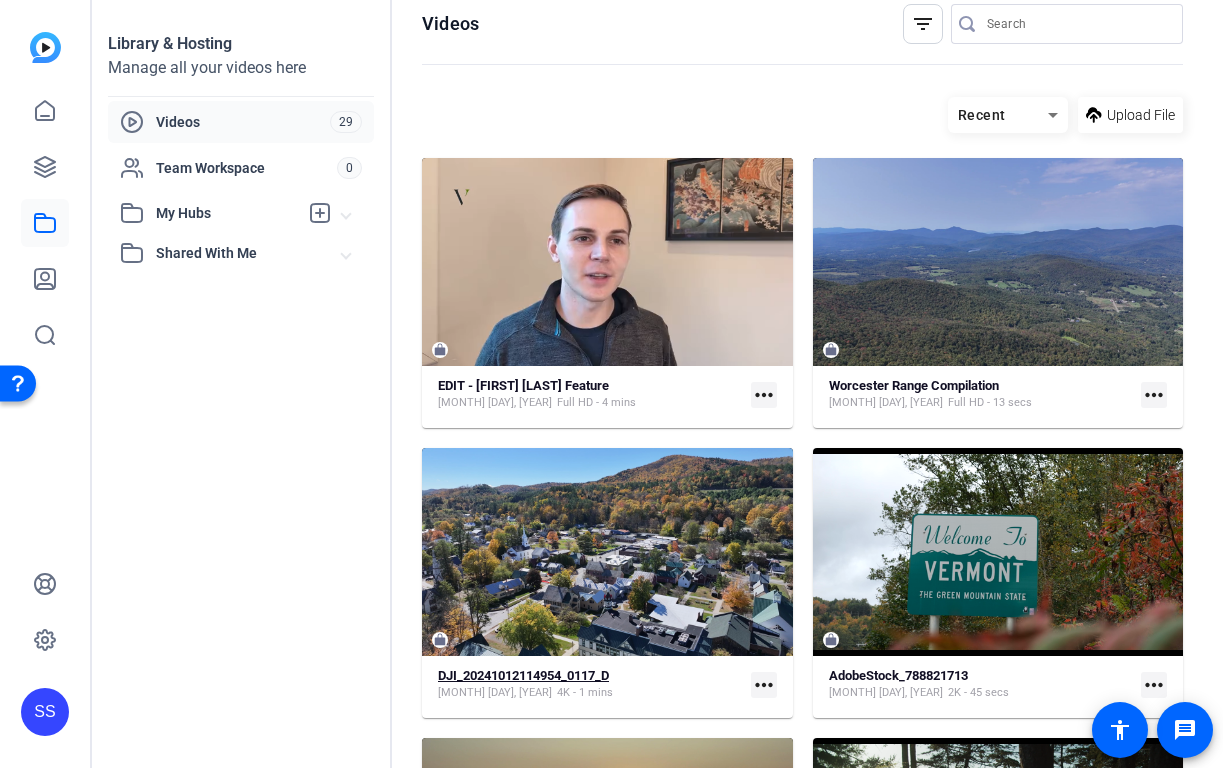 click on "DJI_20241012114954_0117_D" 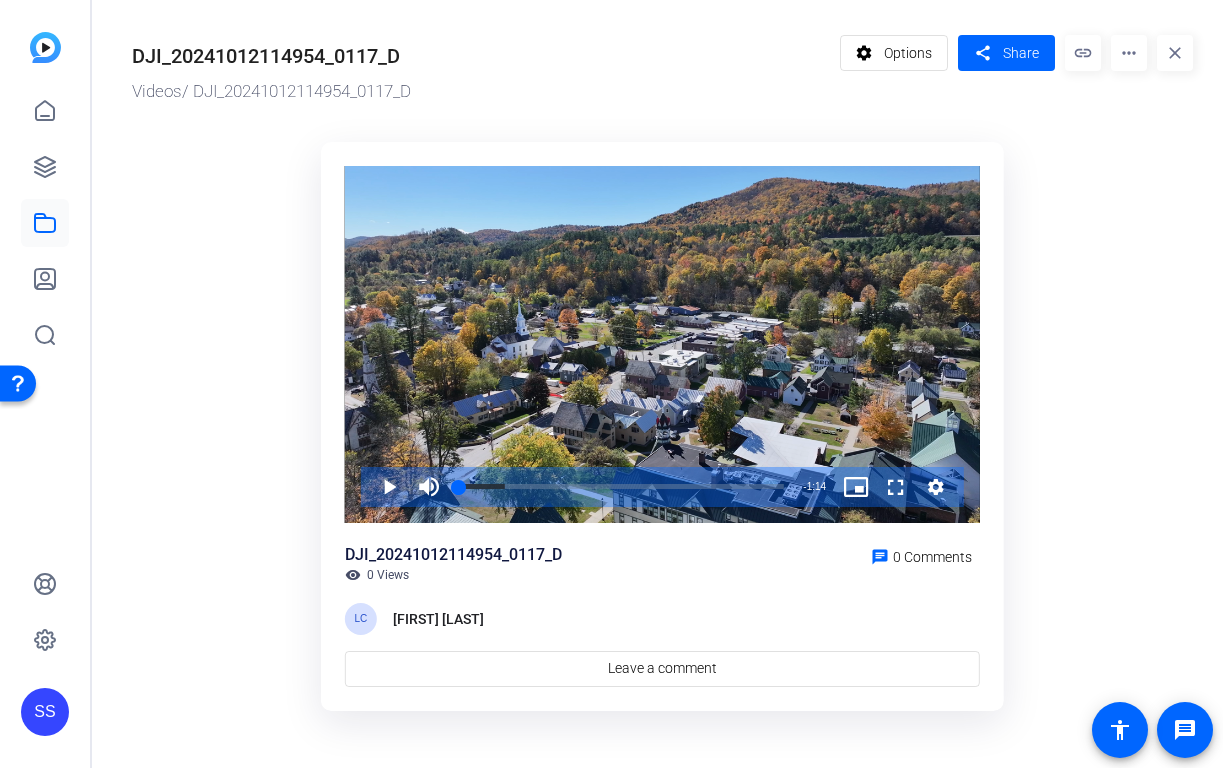 click on "more_horiz" 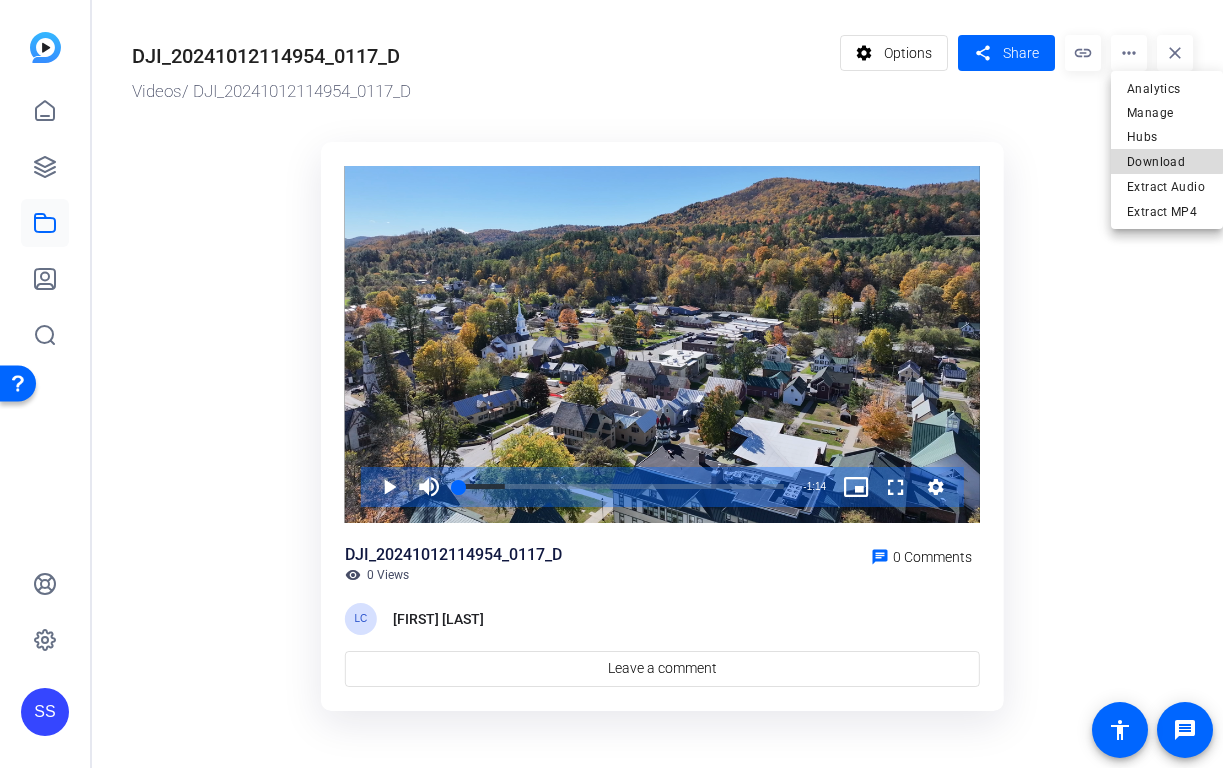 click on "Download" at bounding box center [1167, 162] 